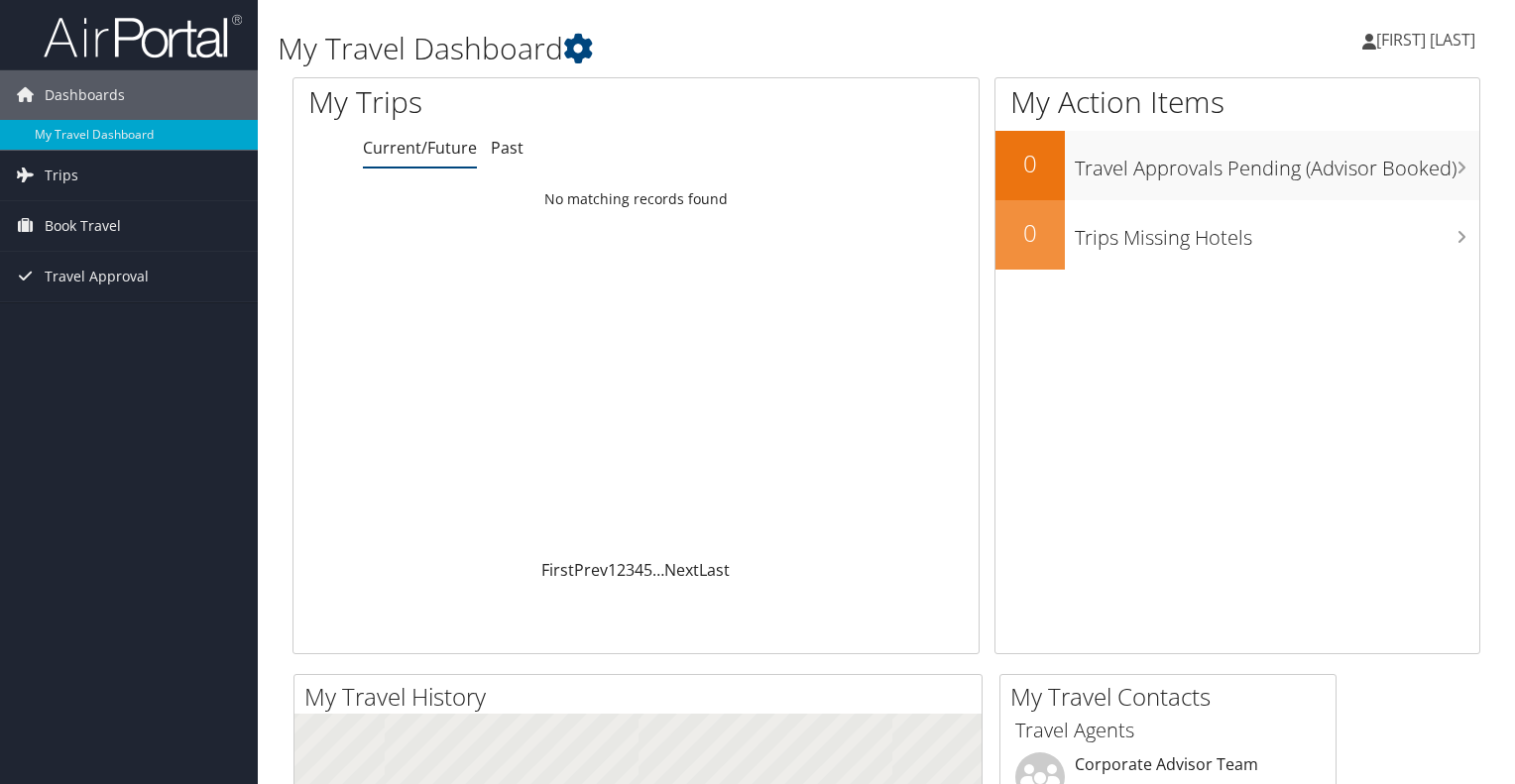 scroll, scrollTop: 0, scrollLeft: 0, axis: both 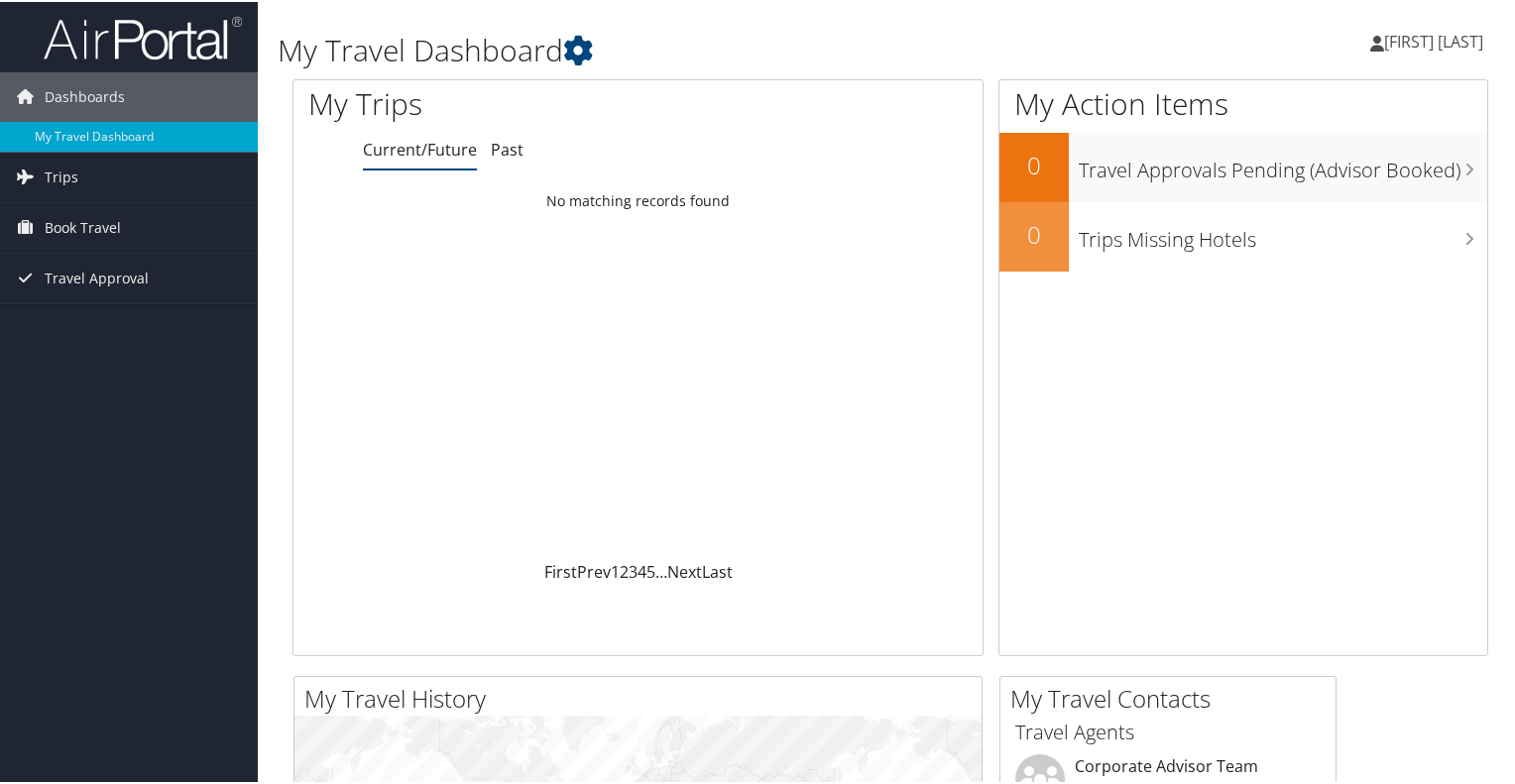click on "Book Travel" at bounding box center [82, 226] 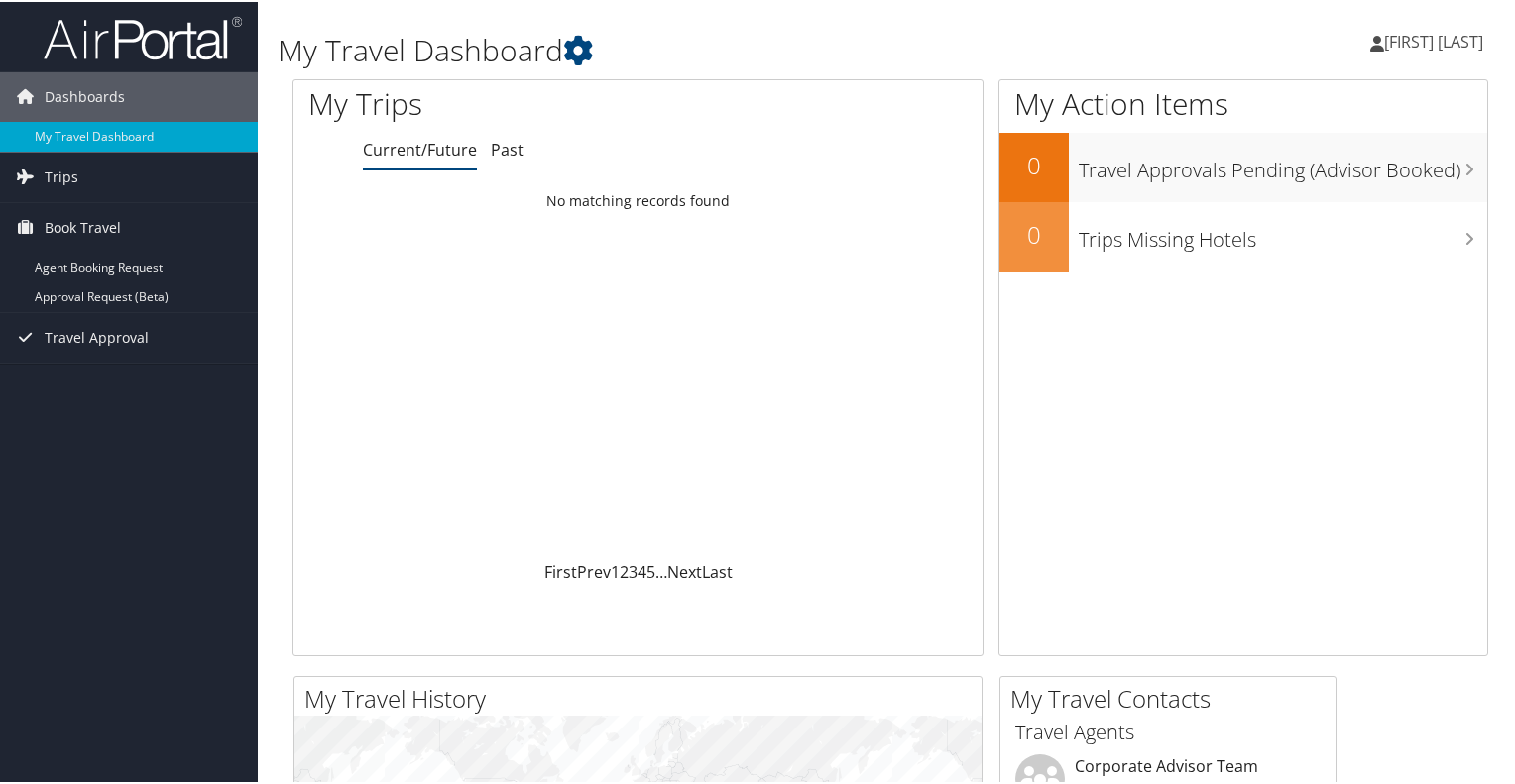 click on "Trips" at bounding box center [61, 175] 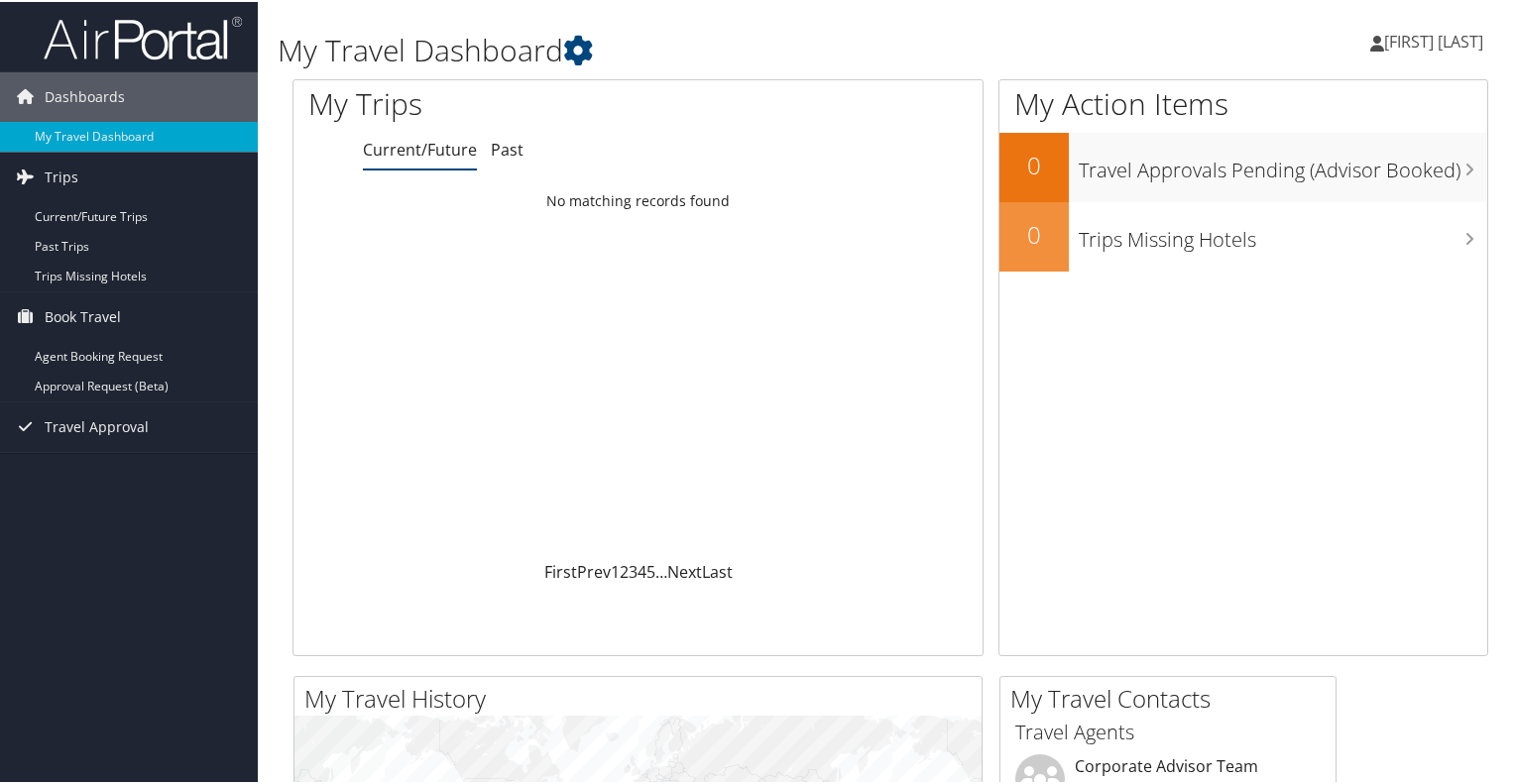 click on "Trips Missing Hotels" at bounding box center (129, 275) 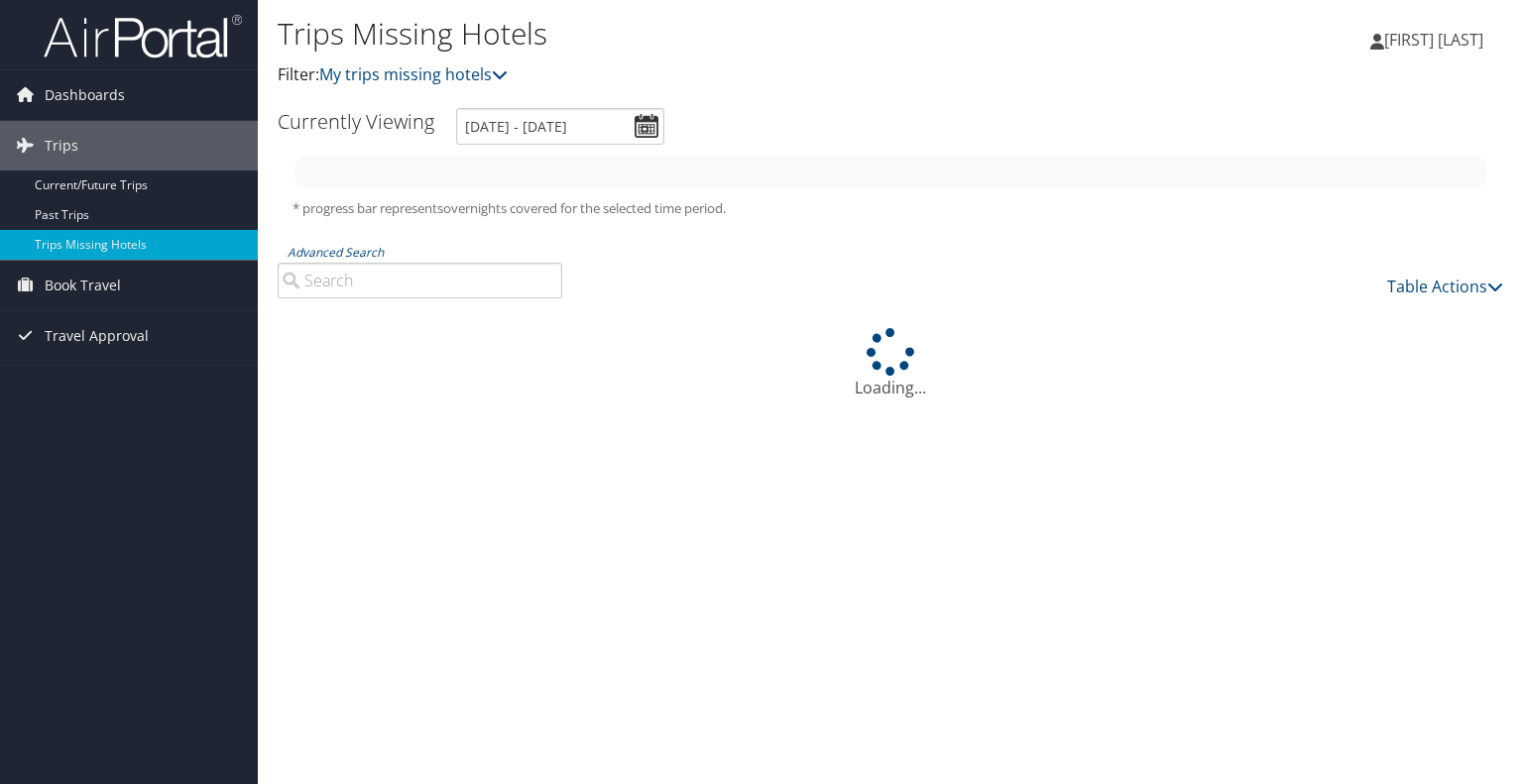 scroll, scrollTop: 0, scrollLeft: 0, axis: both 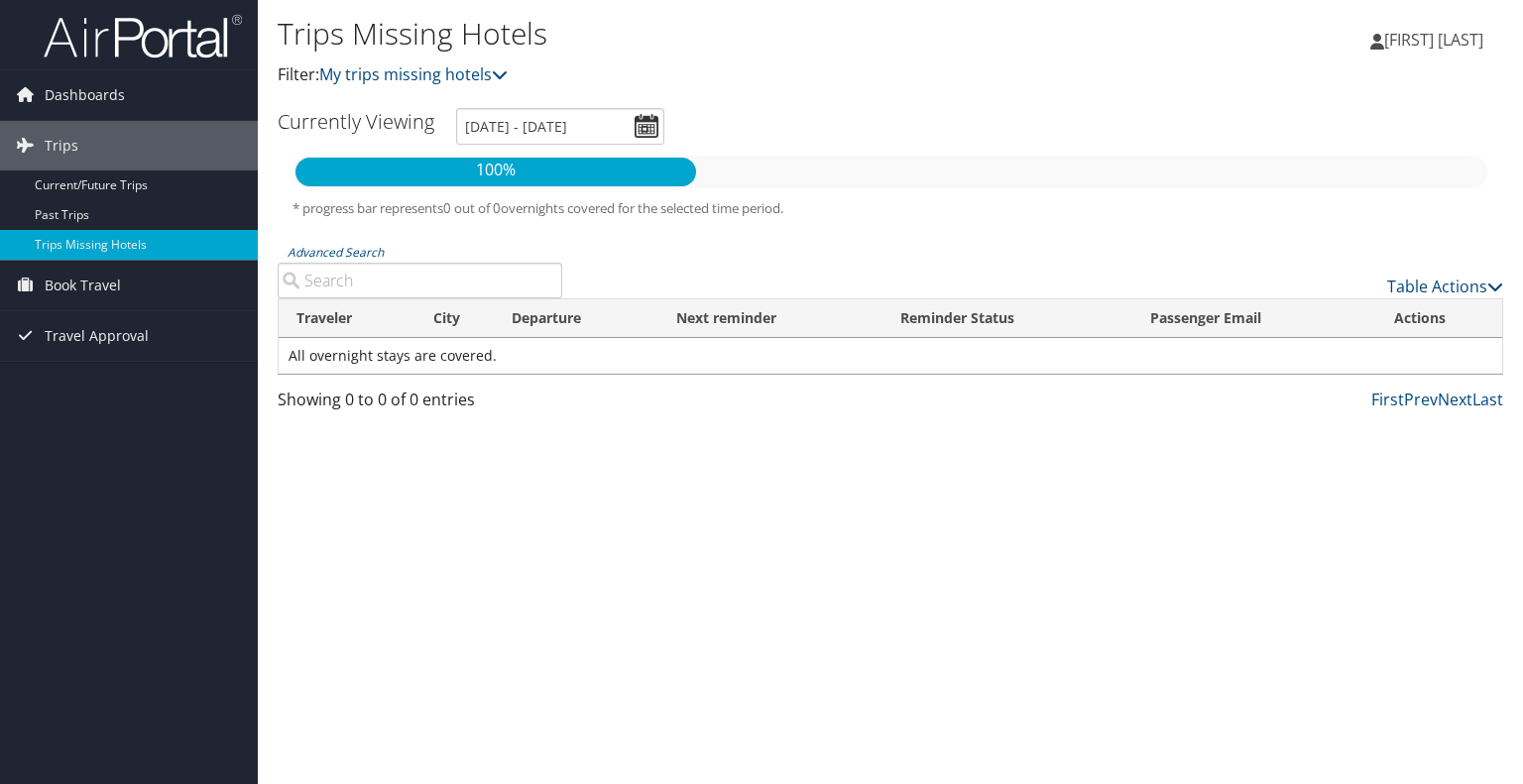 click at bounding box center (25, 284) 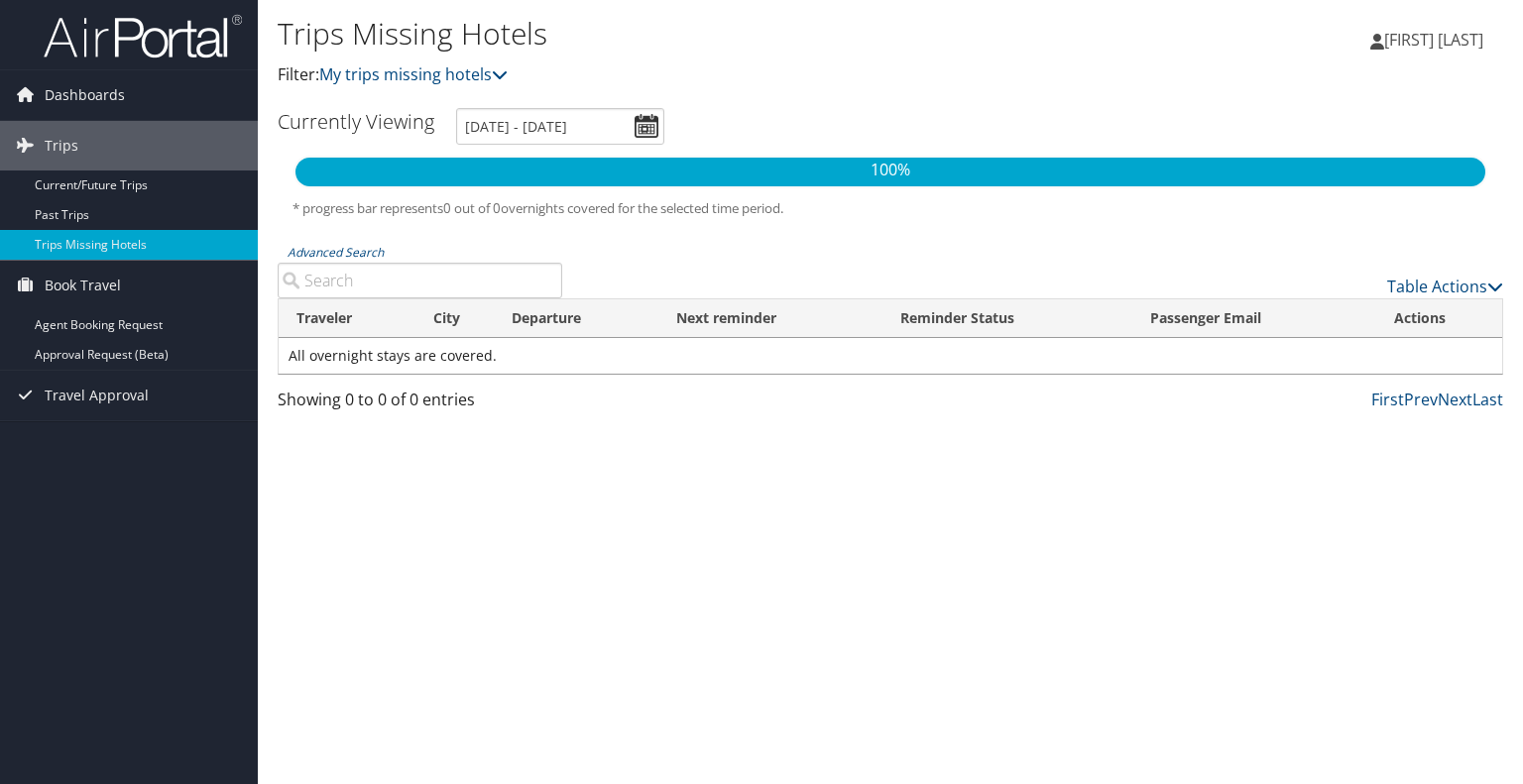click on "Book Travel" at bounding box center (82, 285) 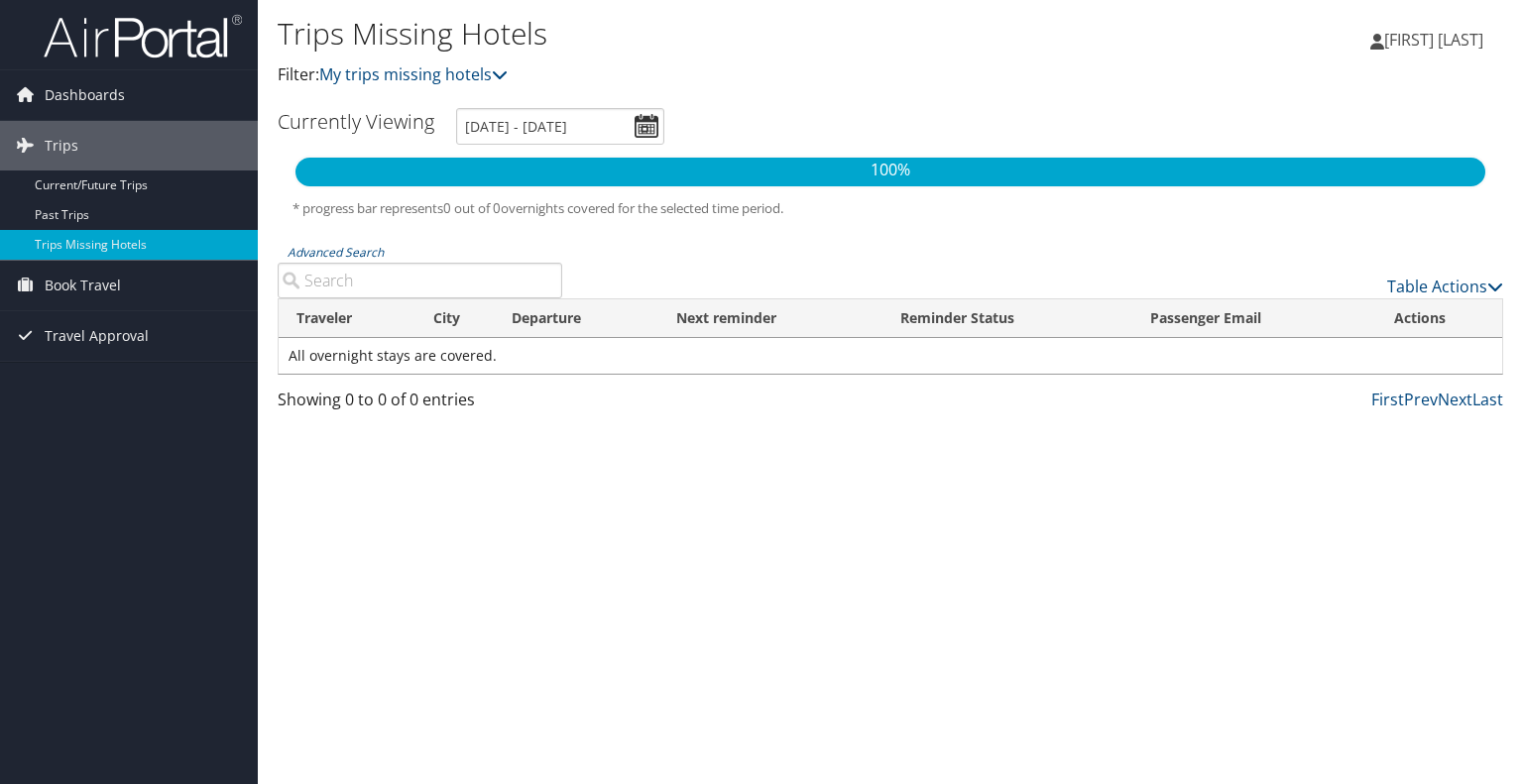 click on "Book Travel" at bounding box center (82, 285) 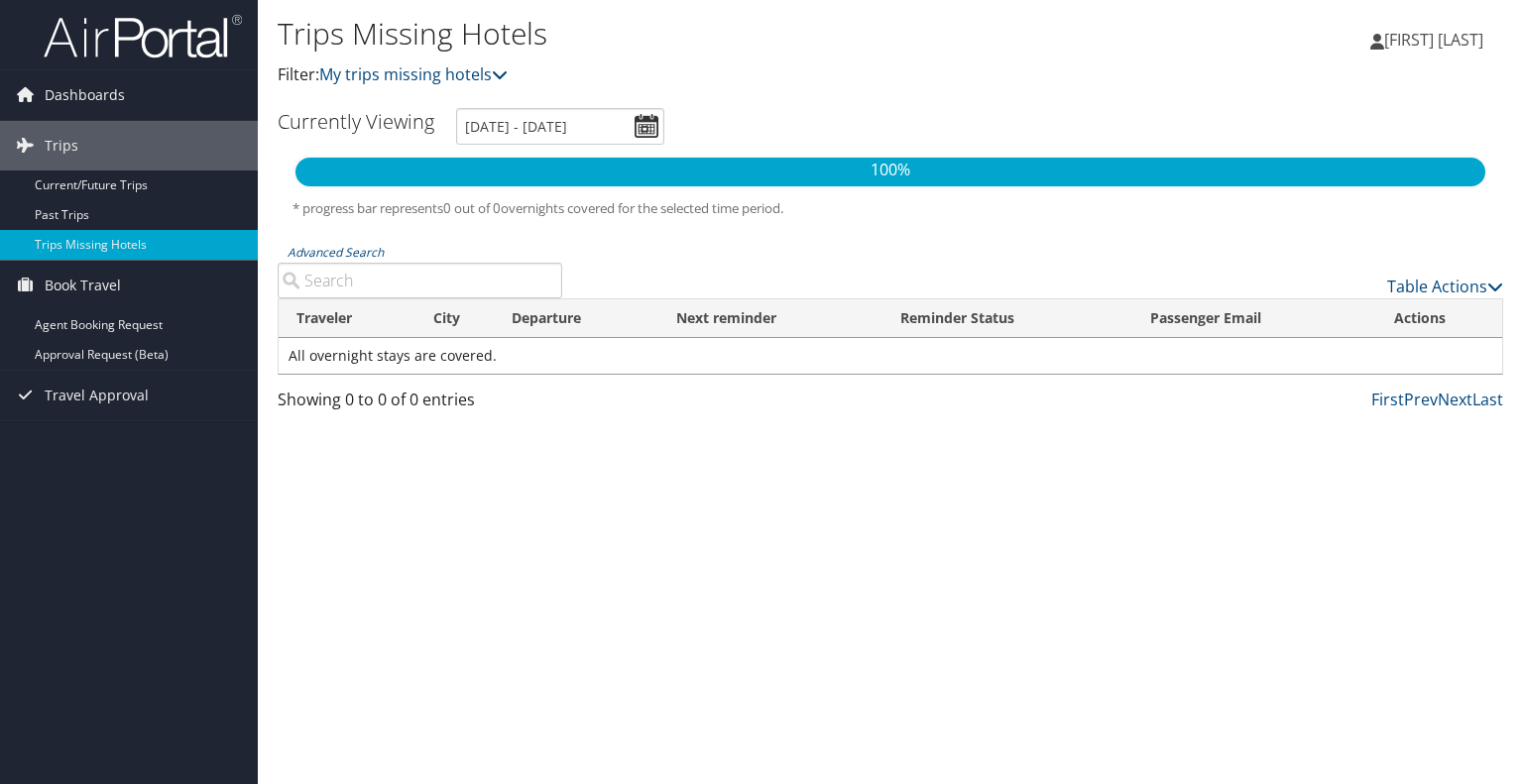 click on "Approval Request (Beta)" at bounding box center [129, 355] 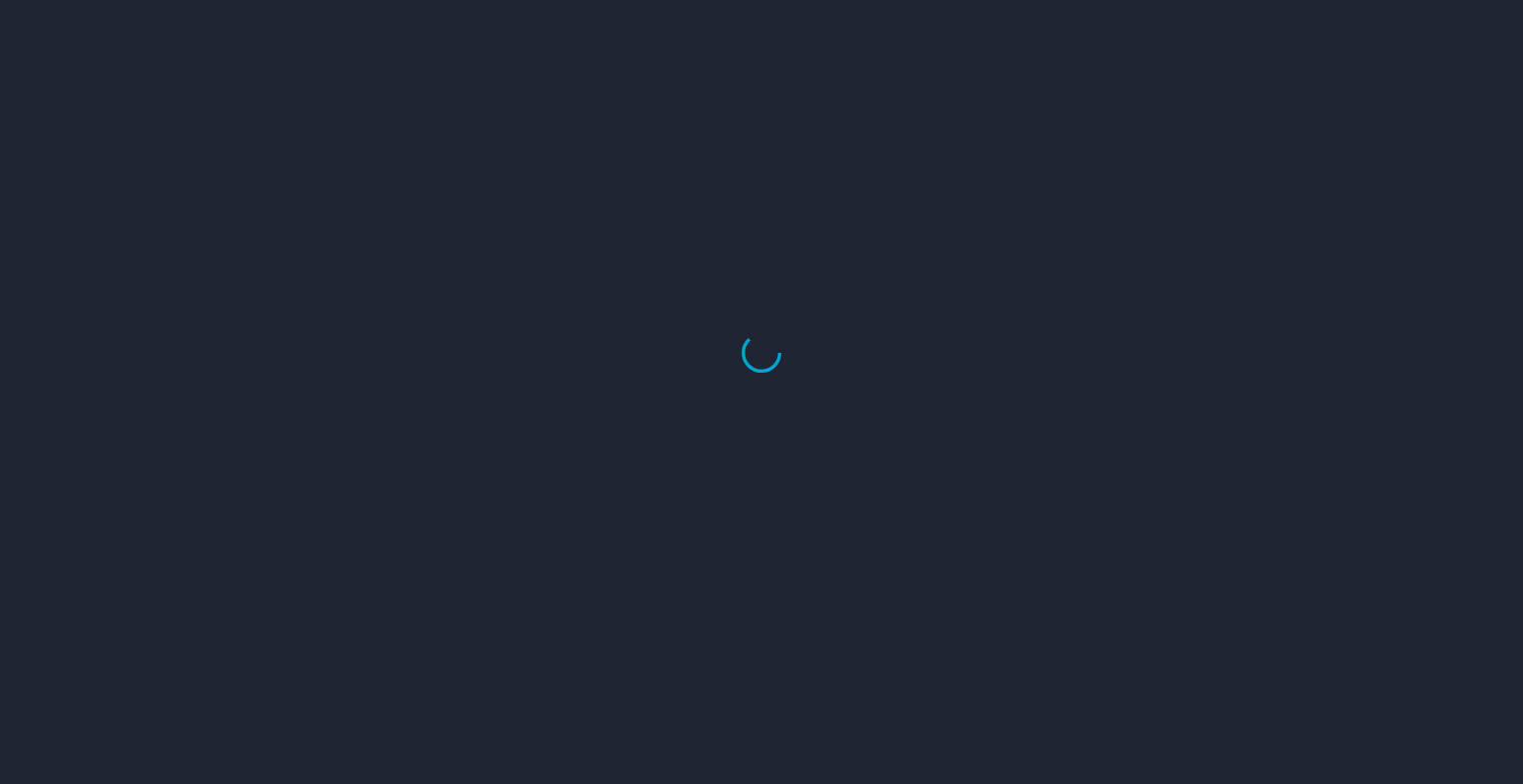 scroll, scrollTop: 0, scrollLeft: 0, axis: both 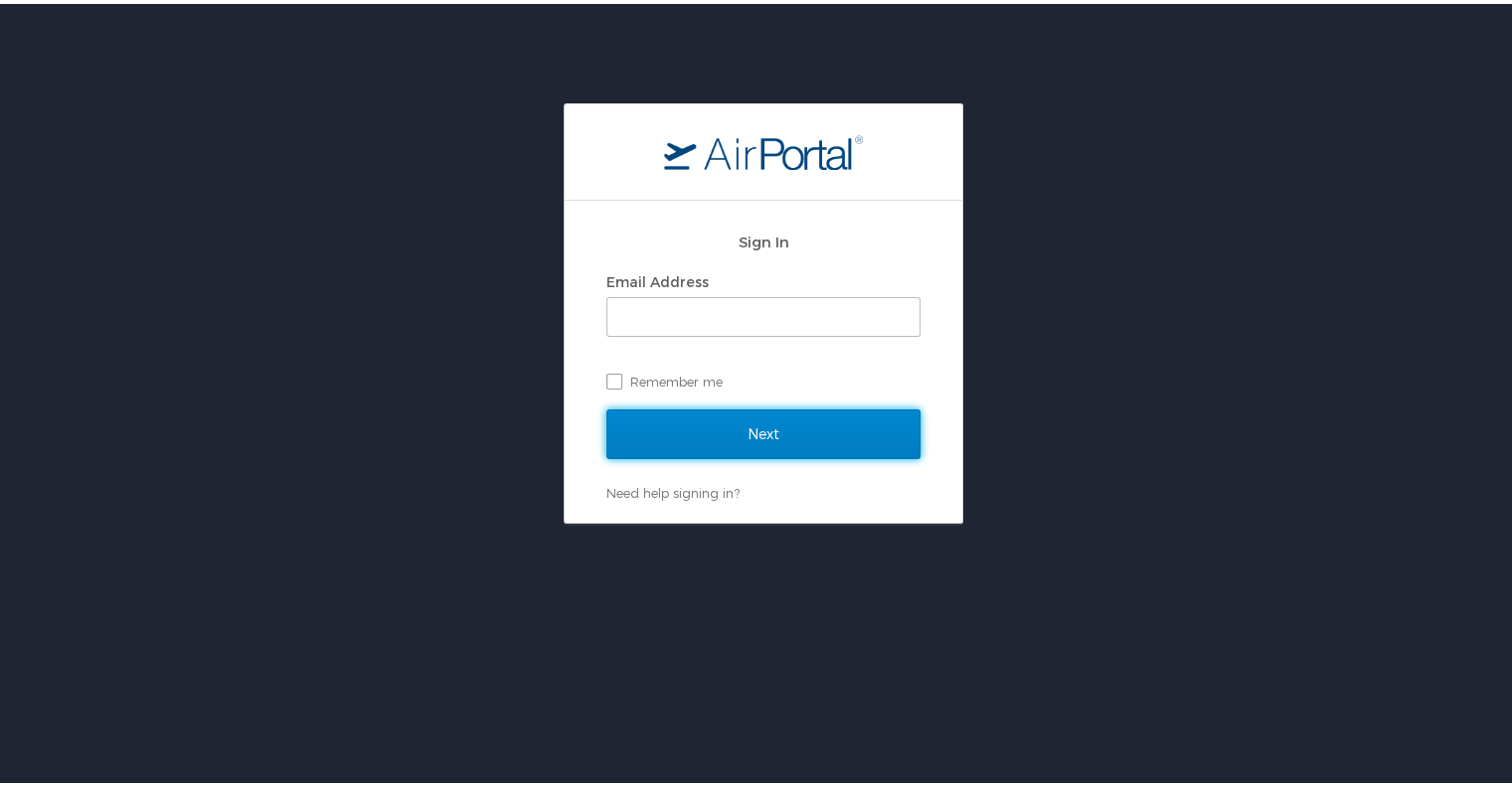 click on "Next" at bounding box center [763, 430] 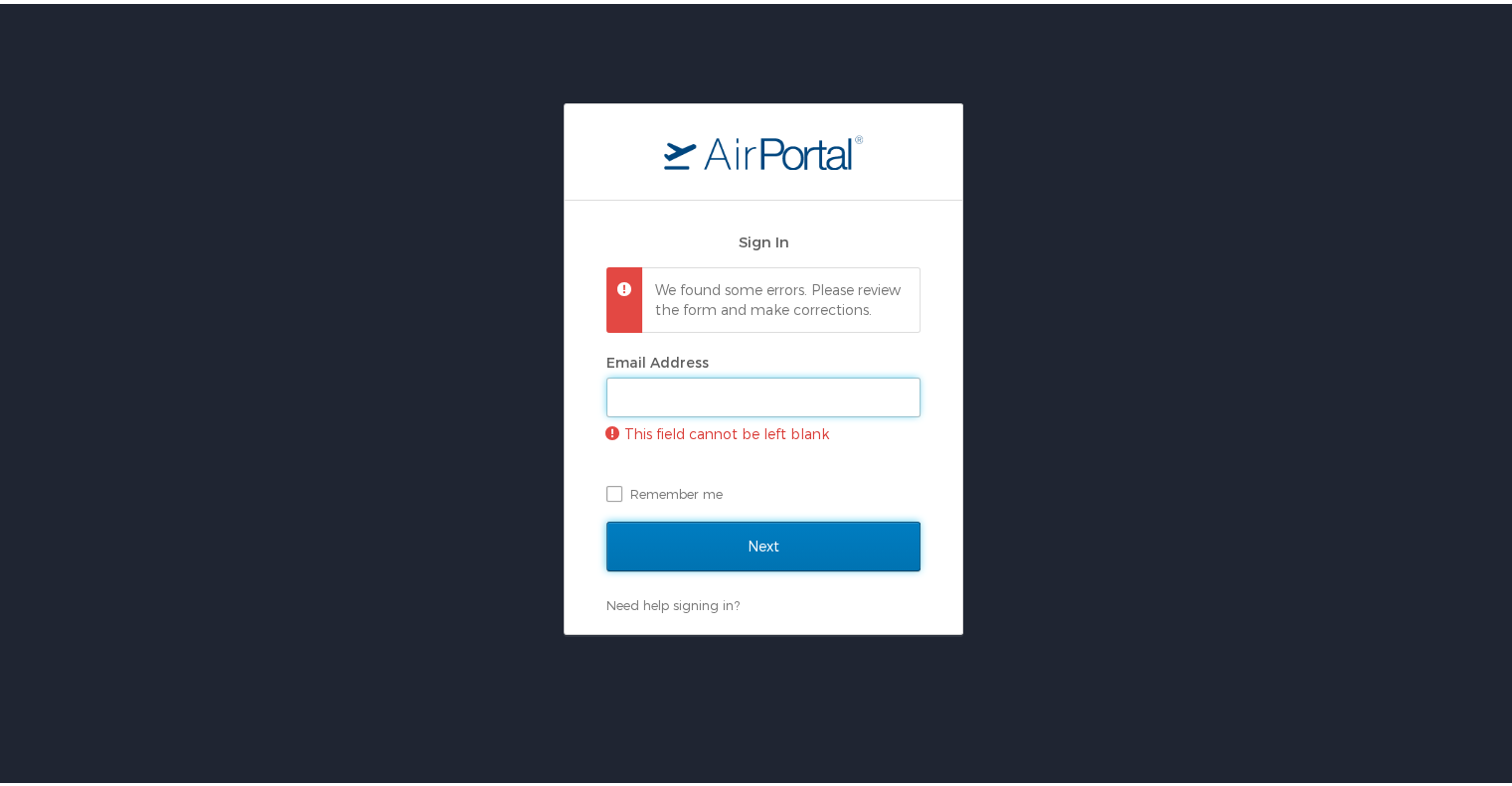 click on "Email Address" at bounding box center (763, 393) 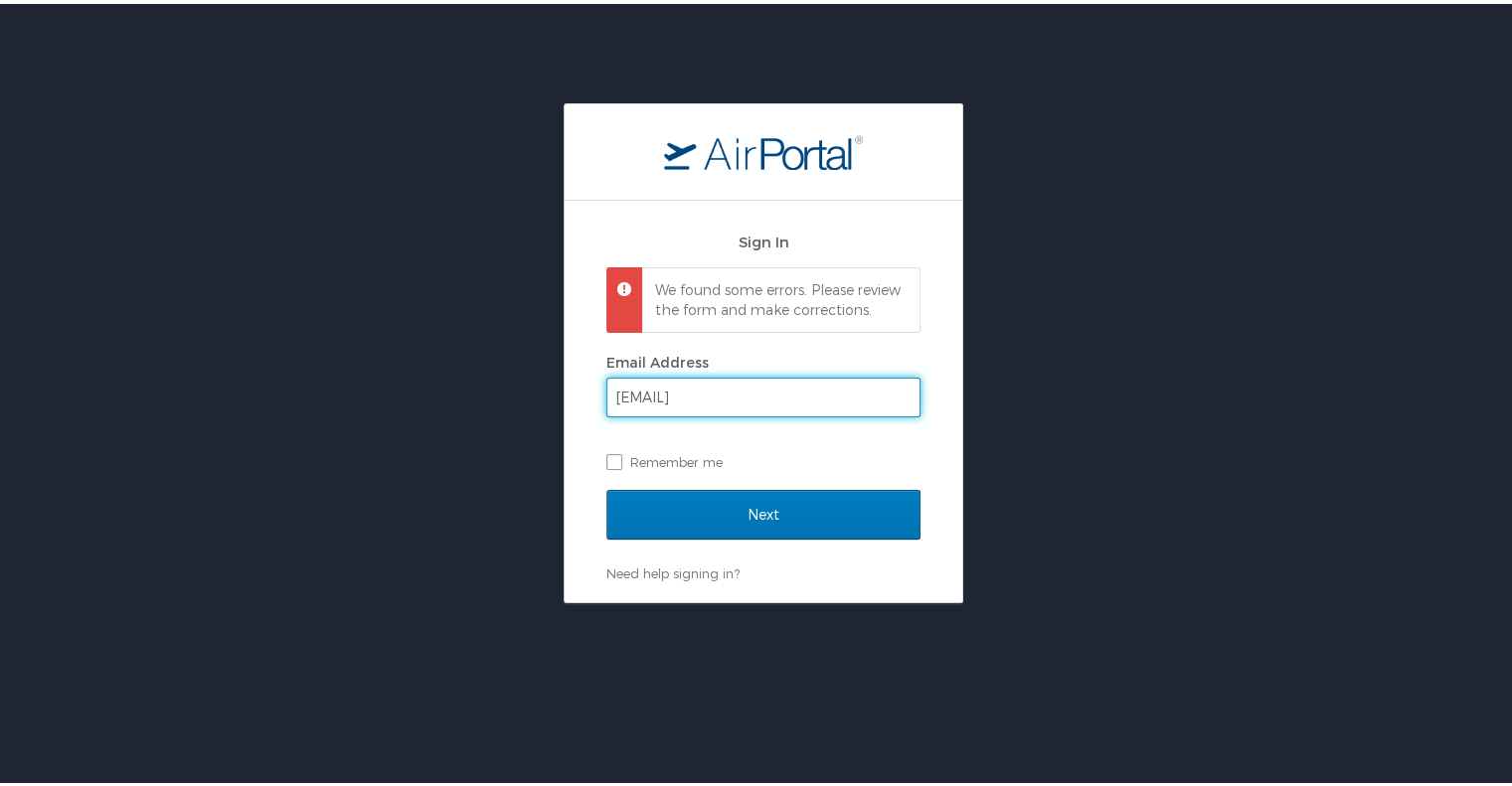 type on "[EMAIL]" 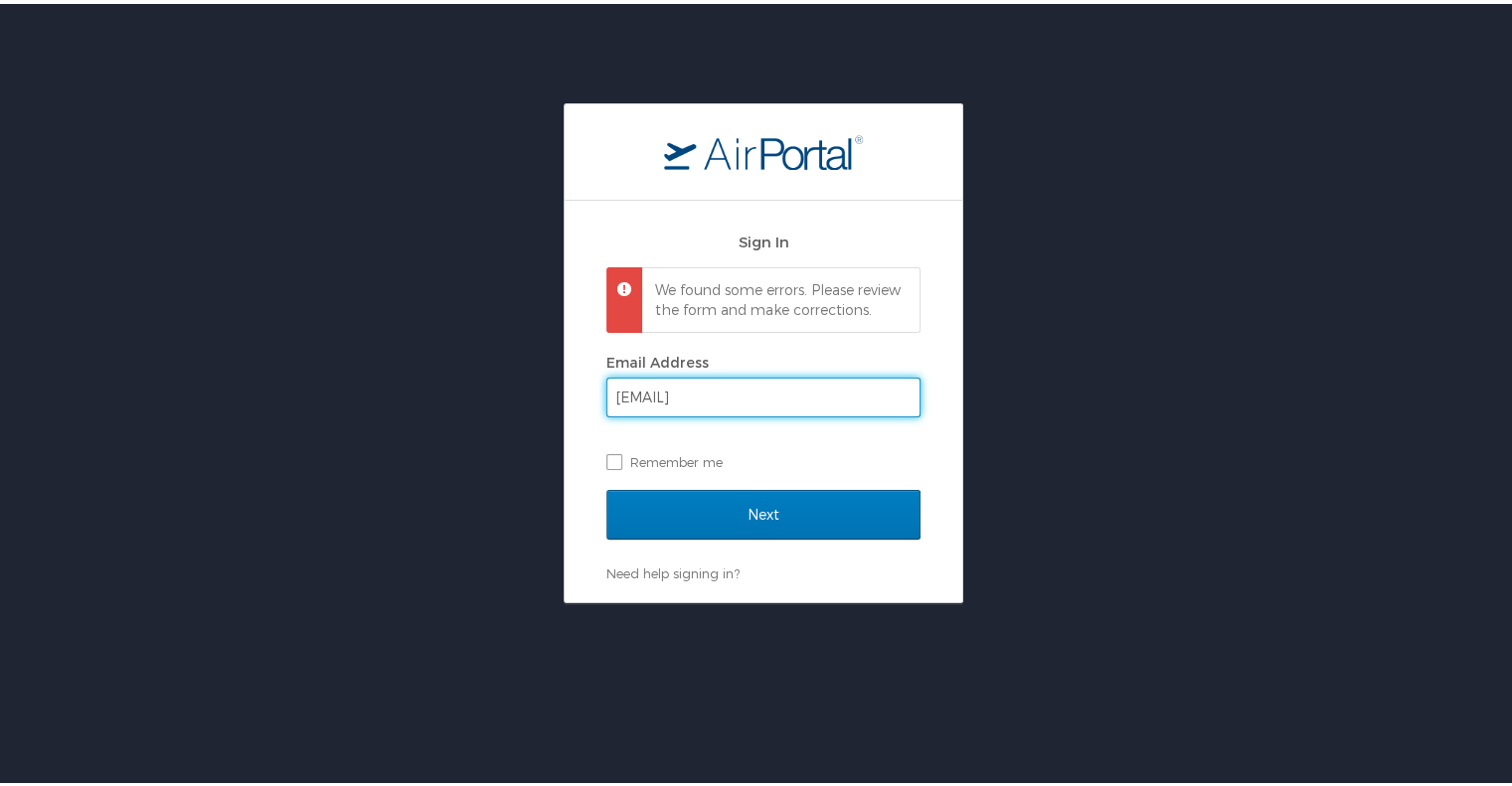 click on "Next" at bounding box center [763, 511] 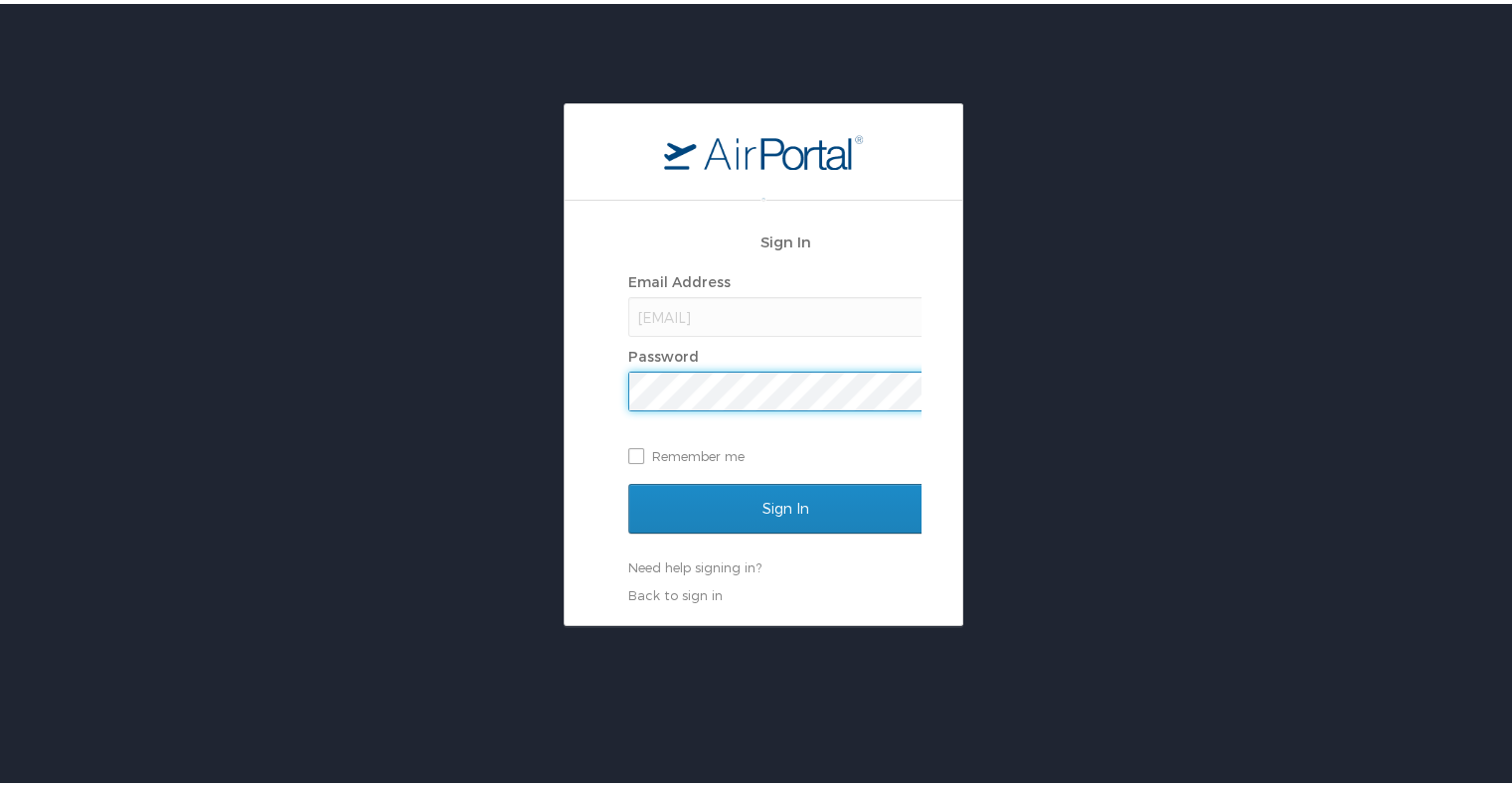 scroll, scrollTop: 0, scrollLeft: 0, axis: both 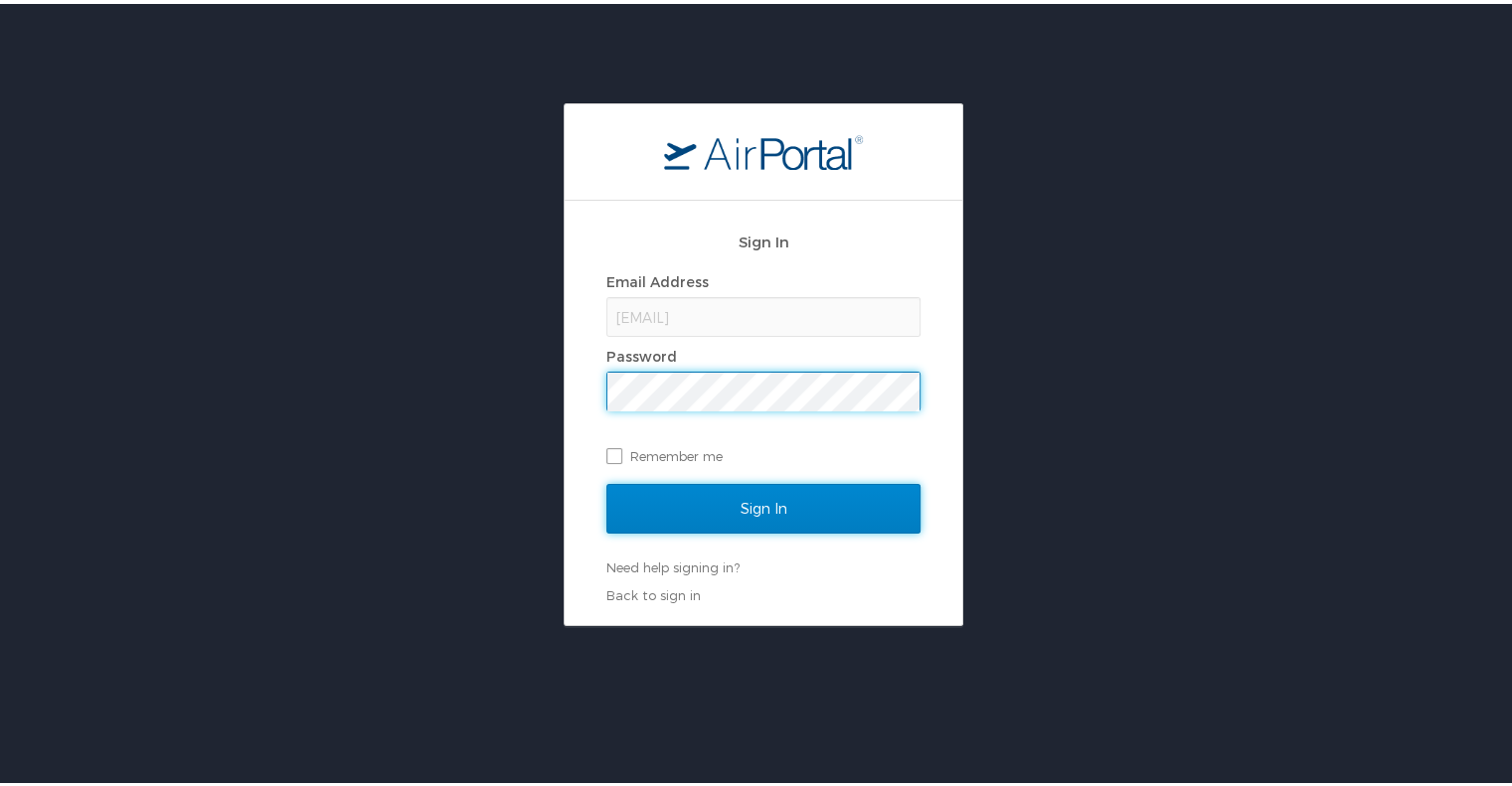 click on "Sign In" at bounding box center [763, 505] 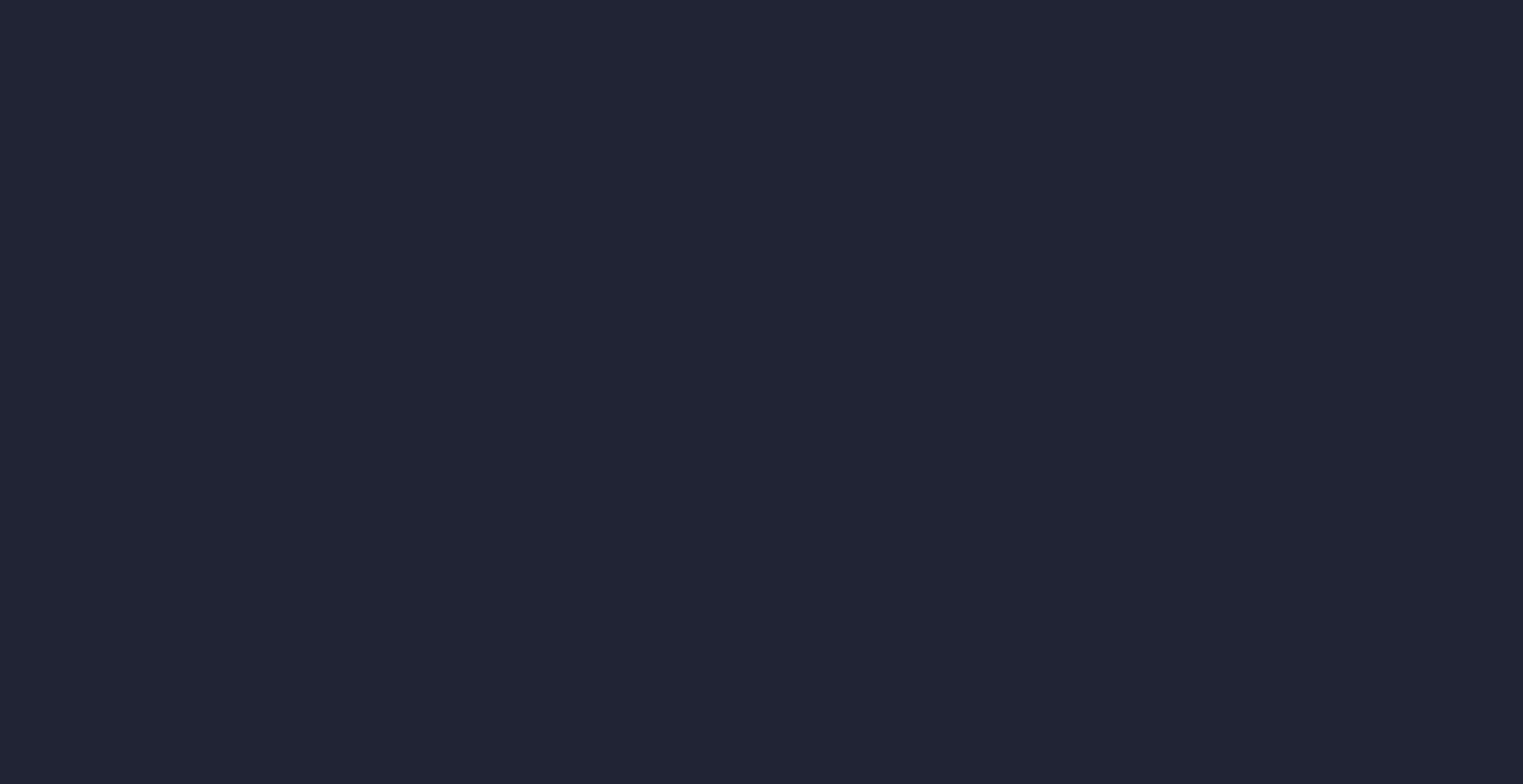 scroll, scrollTop: 0, scrollLeft: 0, axis: both 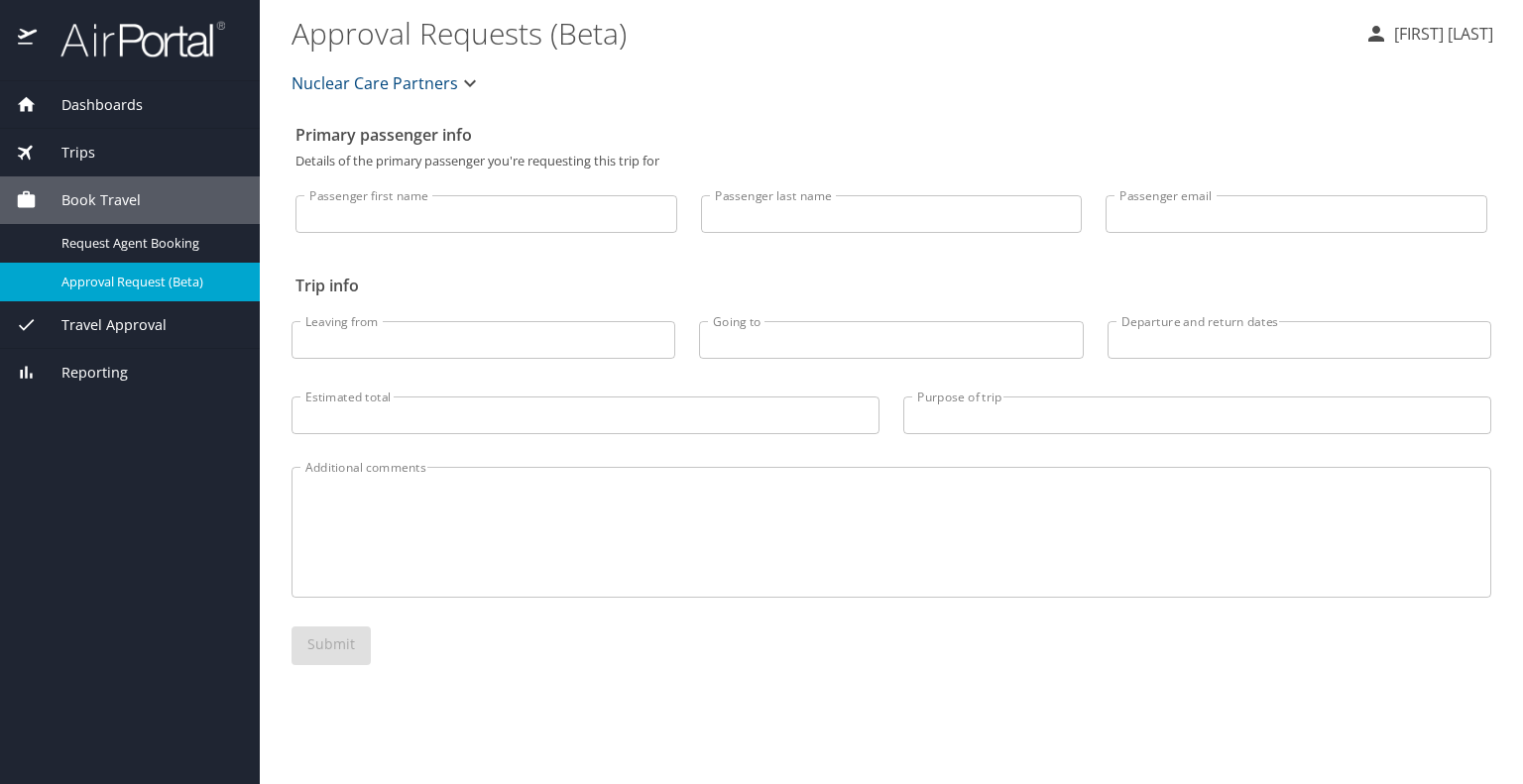 click on "Passenger first name" at bounding box center (486, 214) 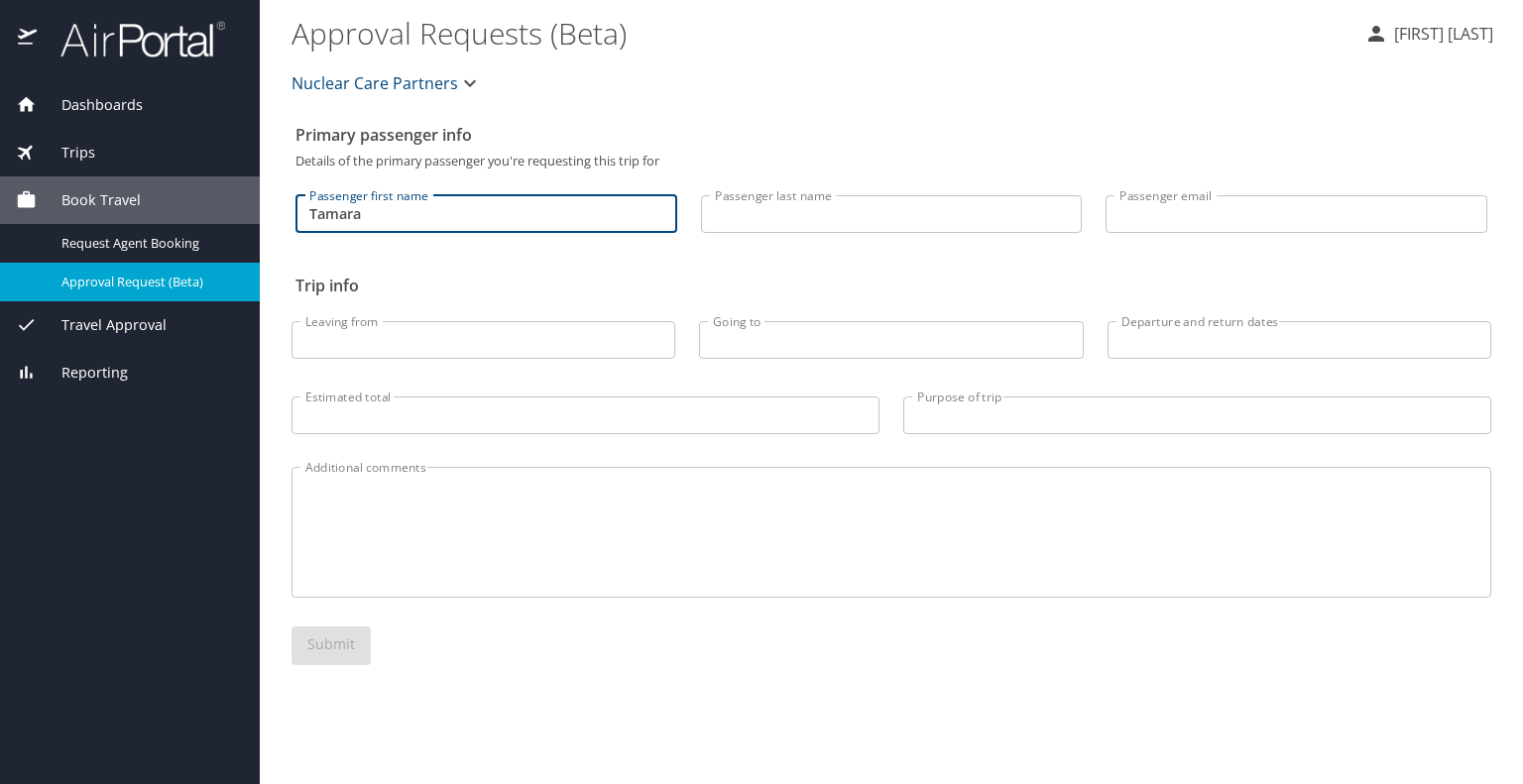 type on "Tamara" 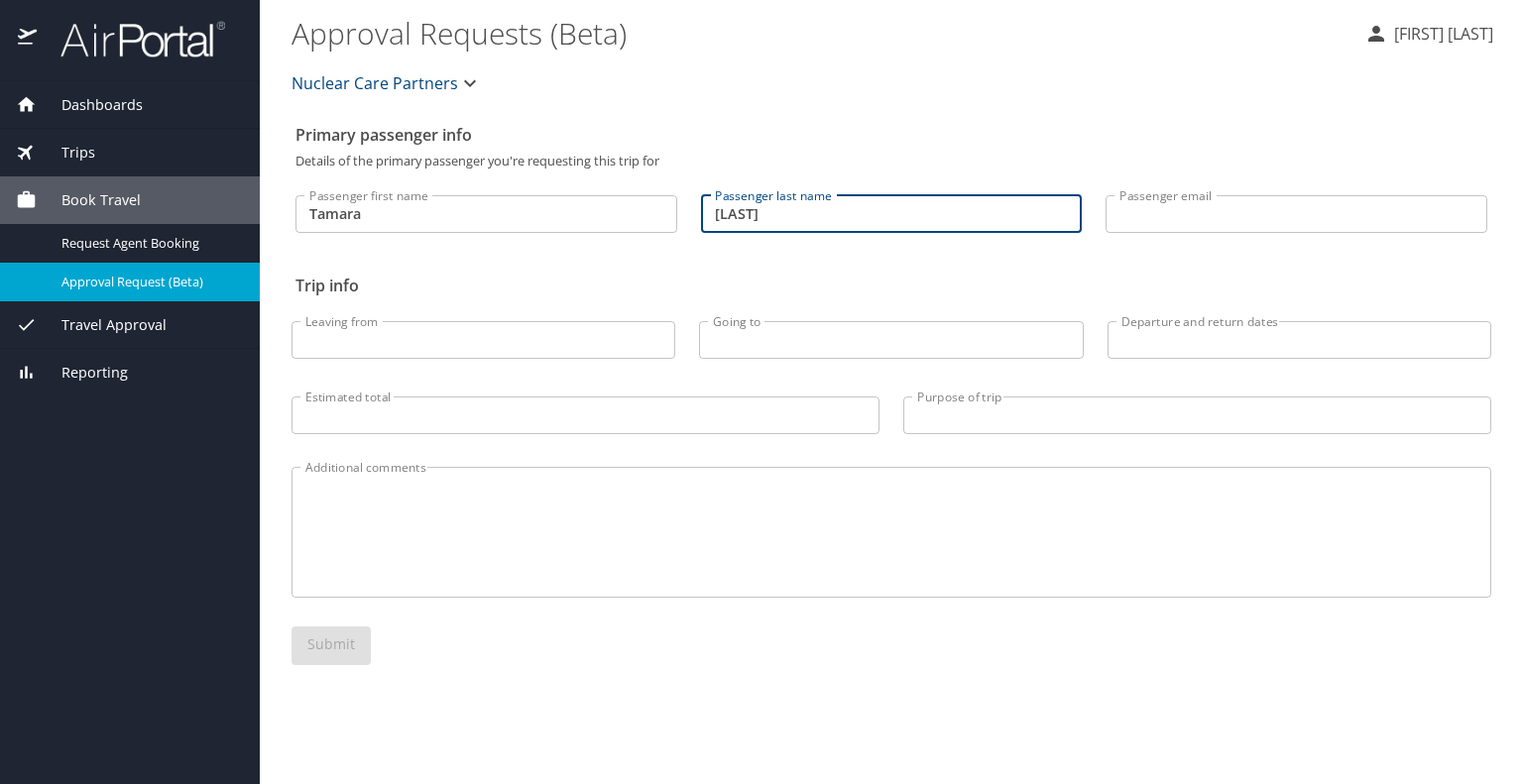 type on "[LAST]" 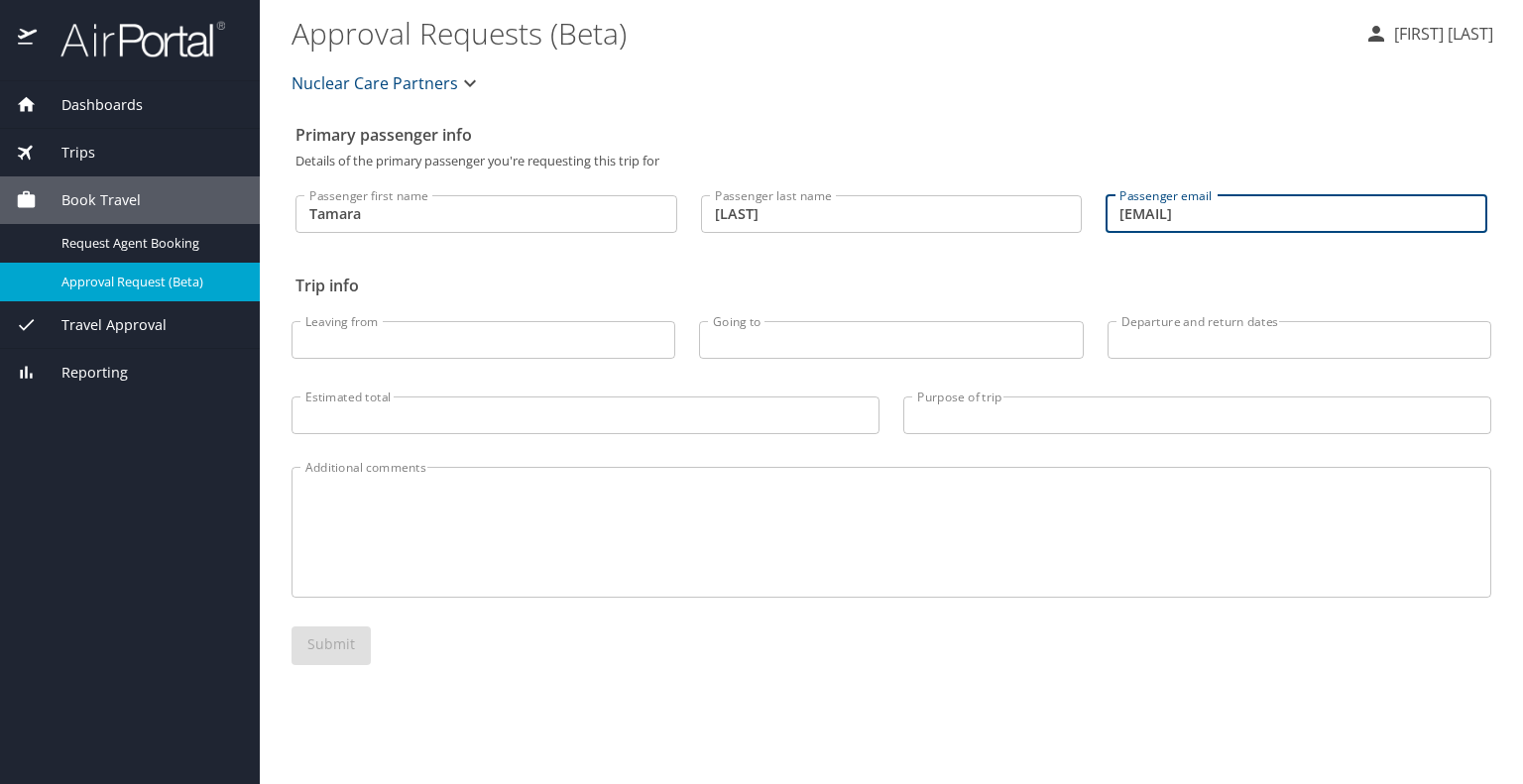 type on "tmalley@nuclearcarepartners.com" 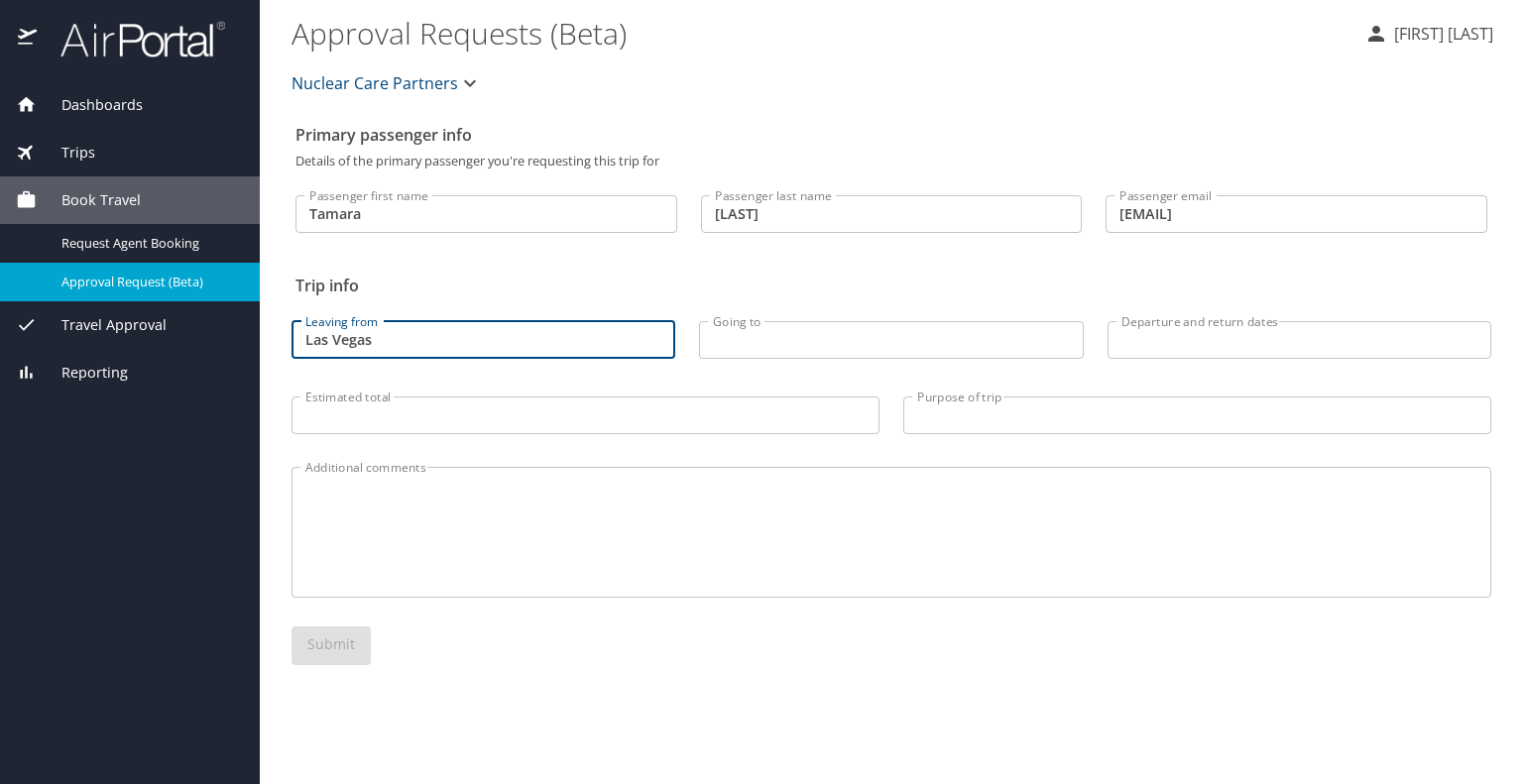 type on "Las Vegas" 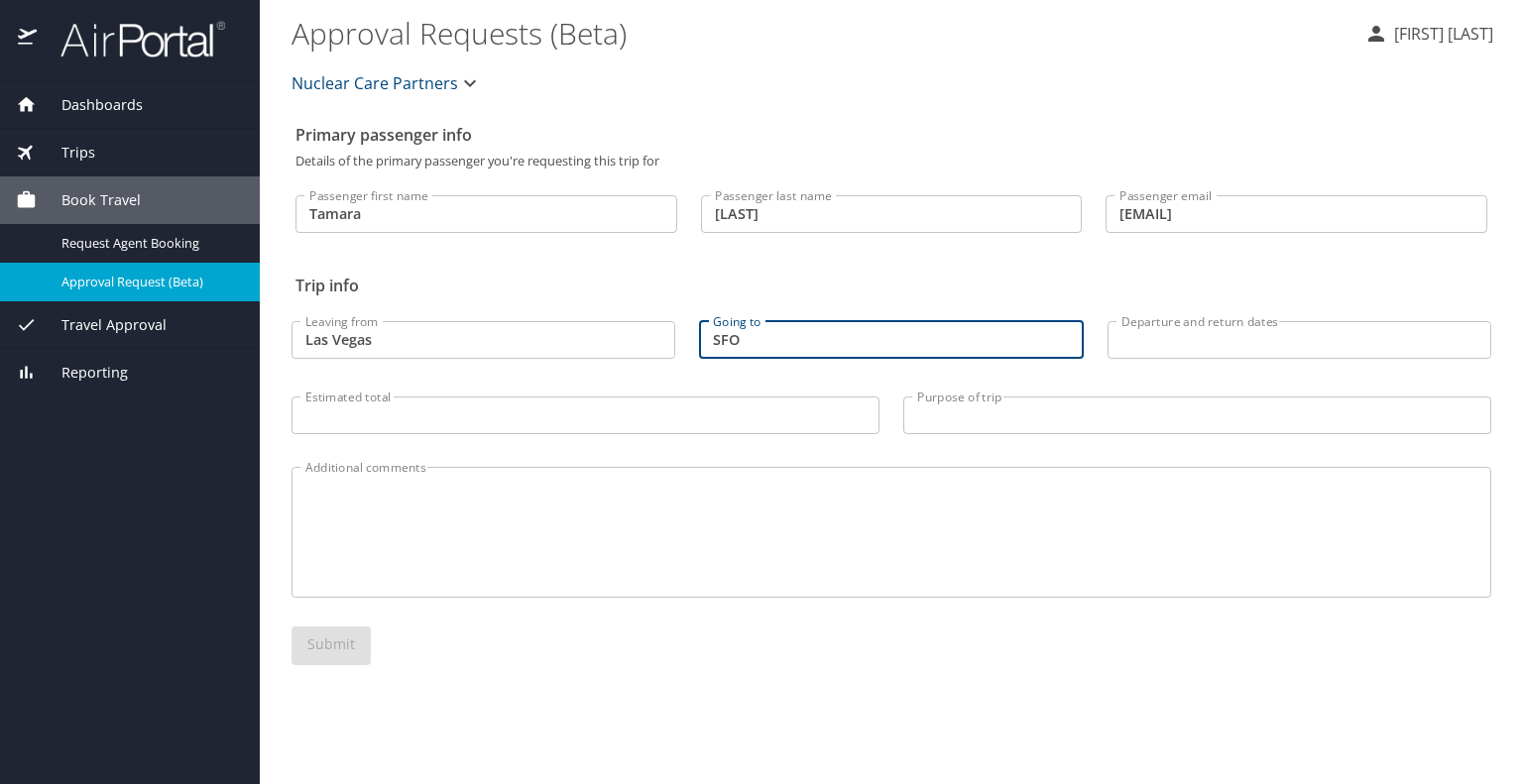 type on "SFO" 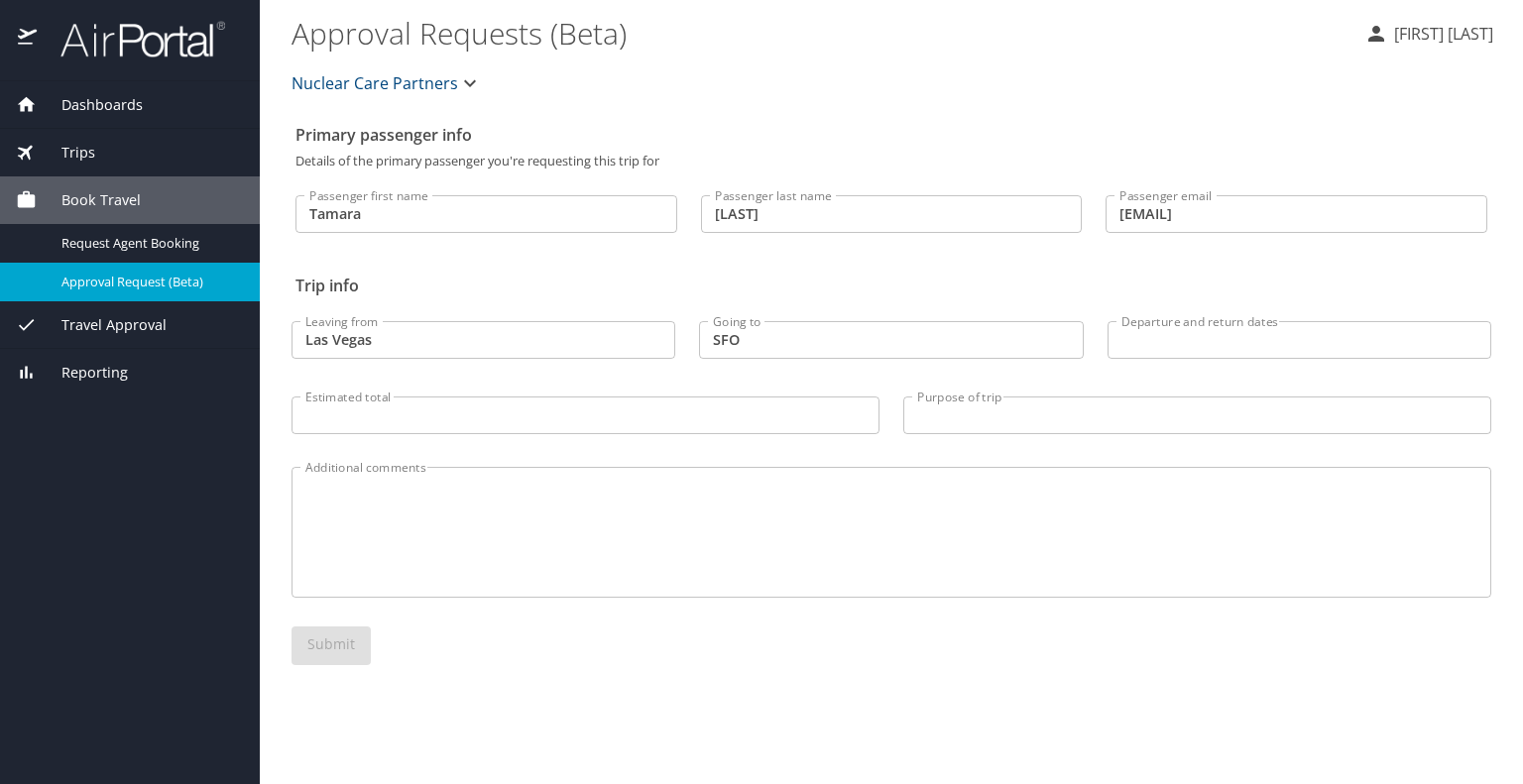 click on "Travel Approval" at bounding box center [101, 325] 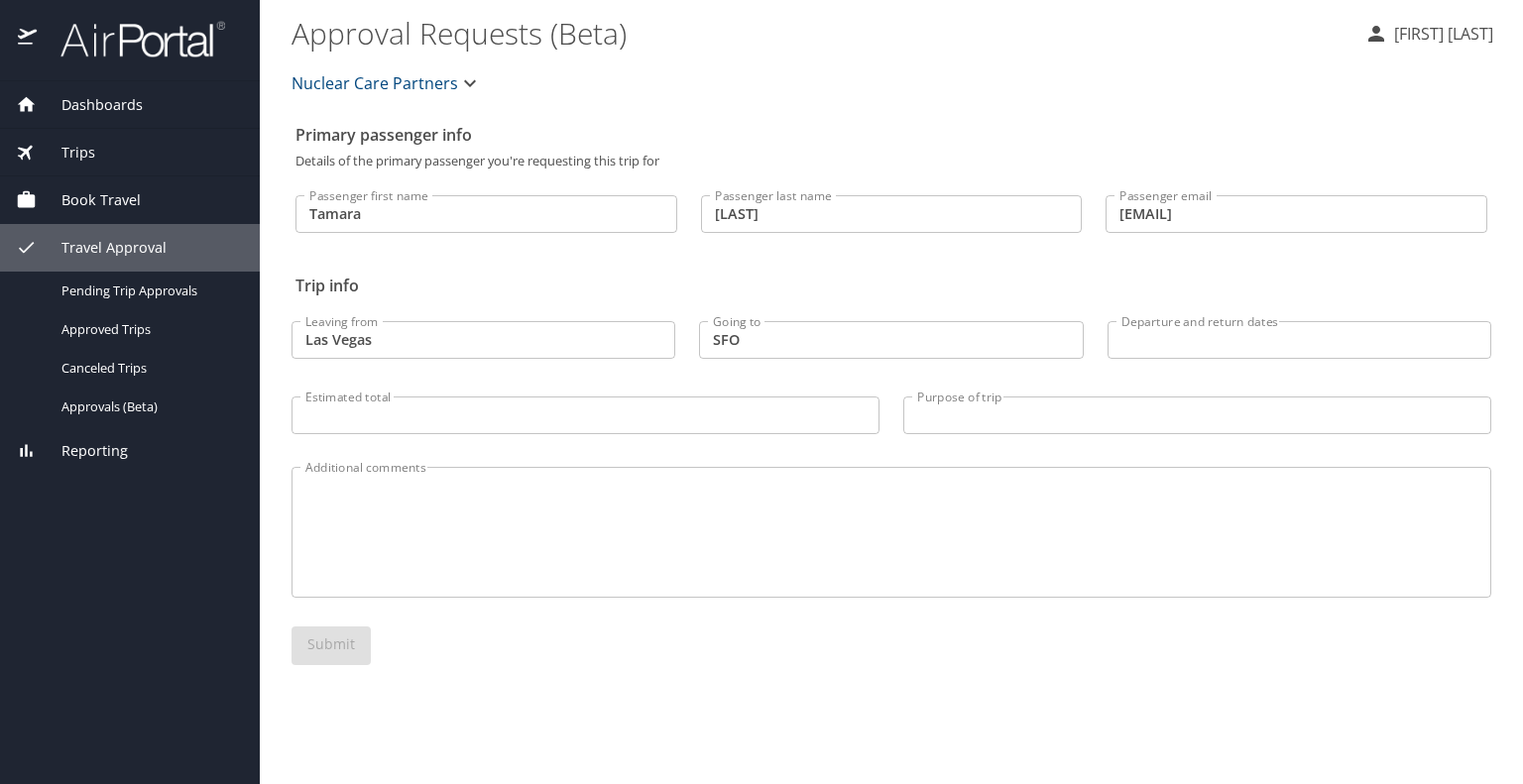 click on "Approved Trips" at bounding box center [149, 329] 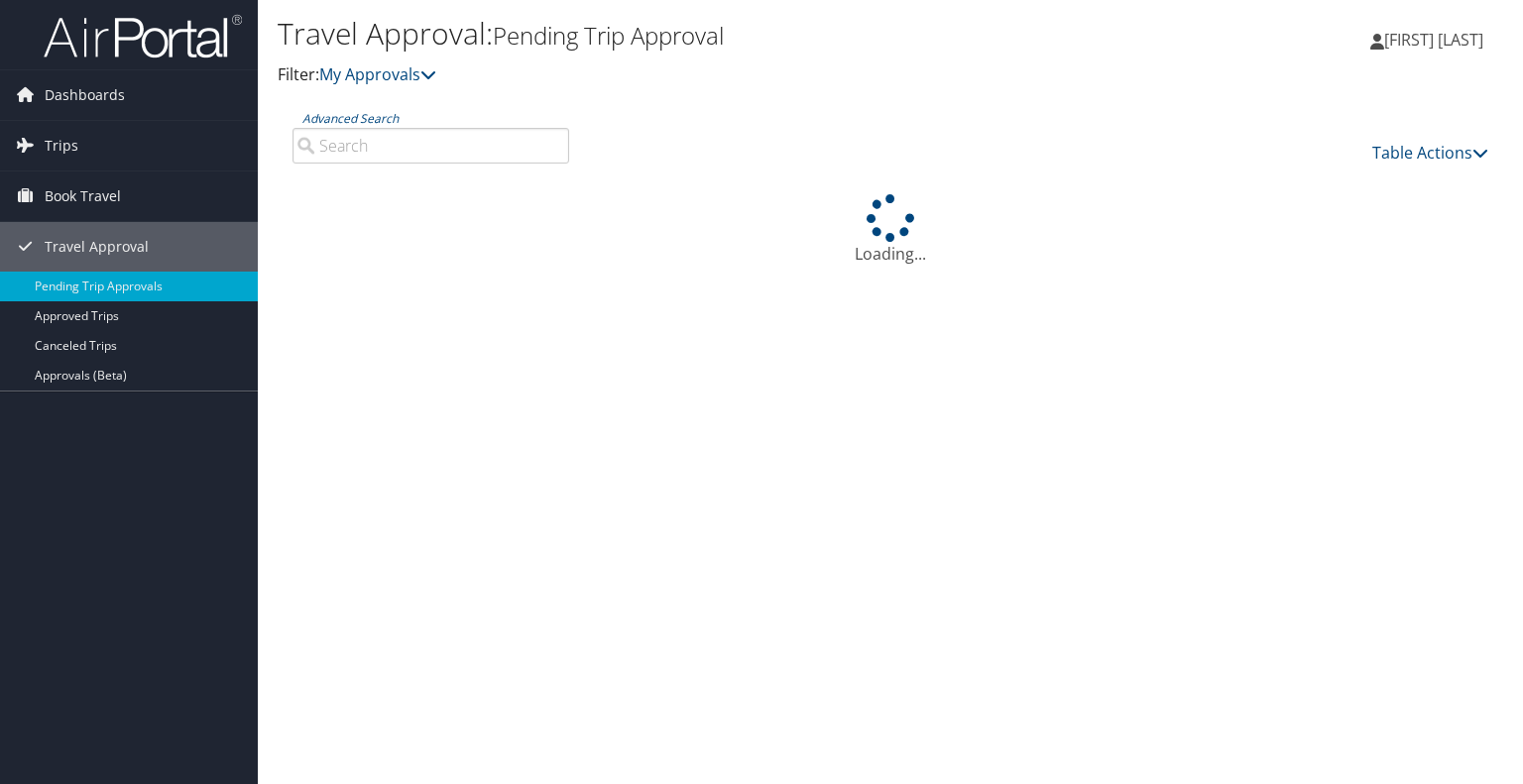 scroll, scrollTop: 0, scrollLeft: 0, axis: both 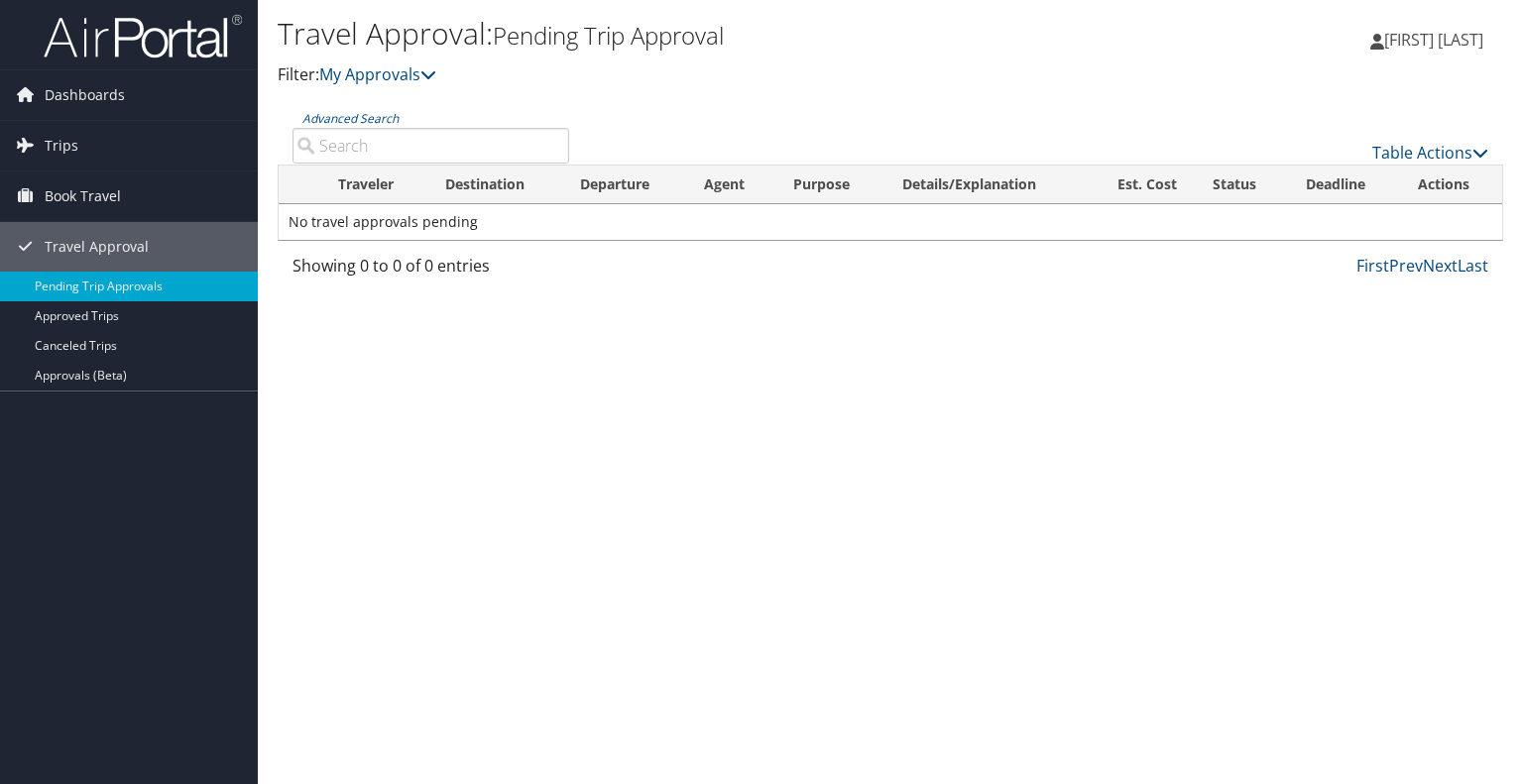 click on "Trips" at bounding box center (61, 146) 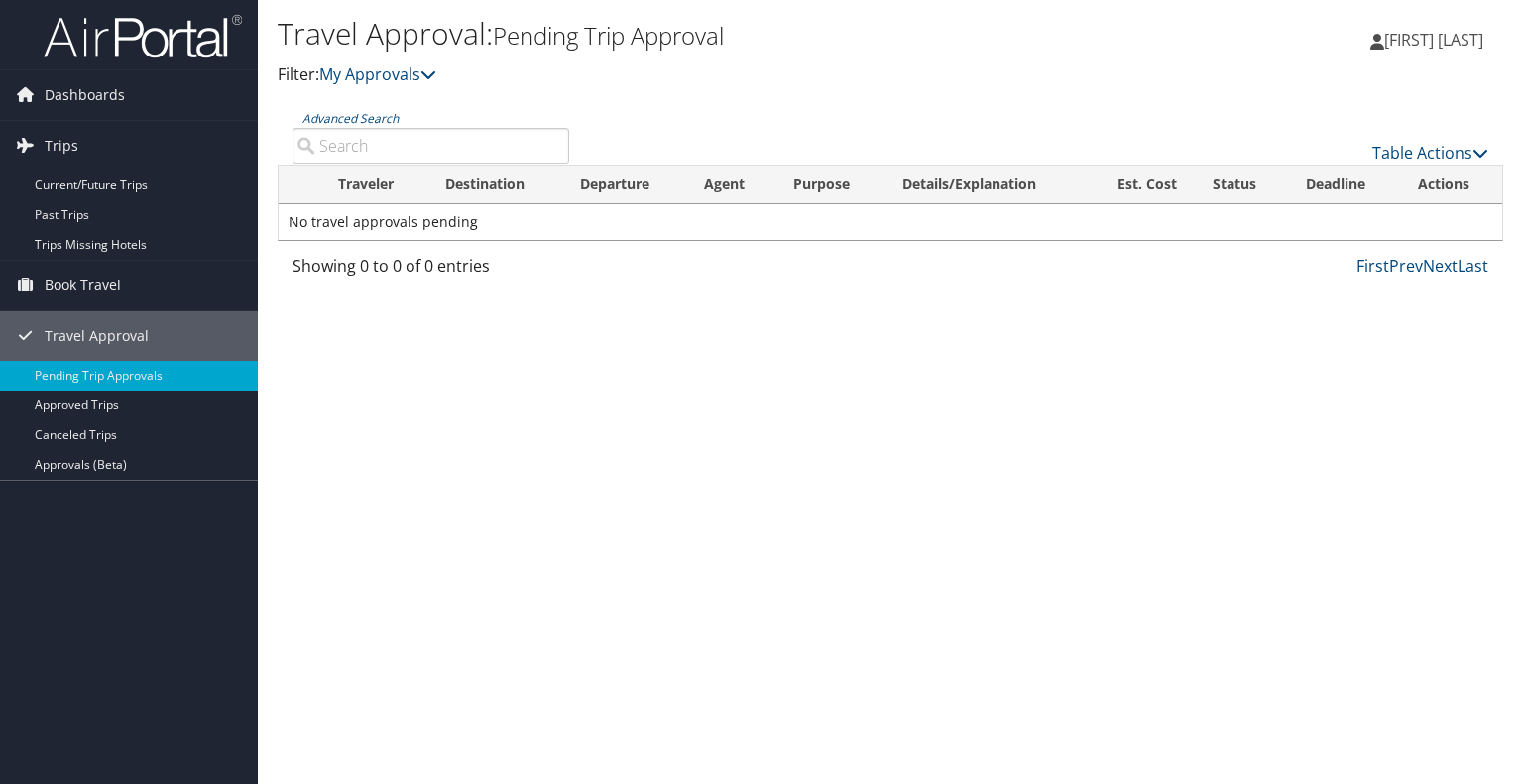 click on "Current/Future Trips" at bounding box center [129, 185] 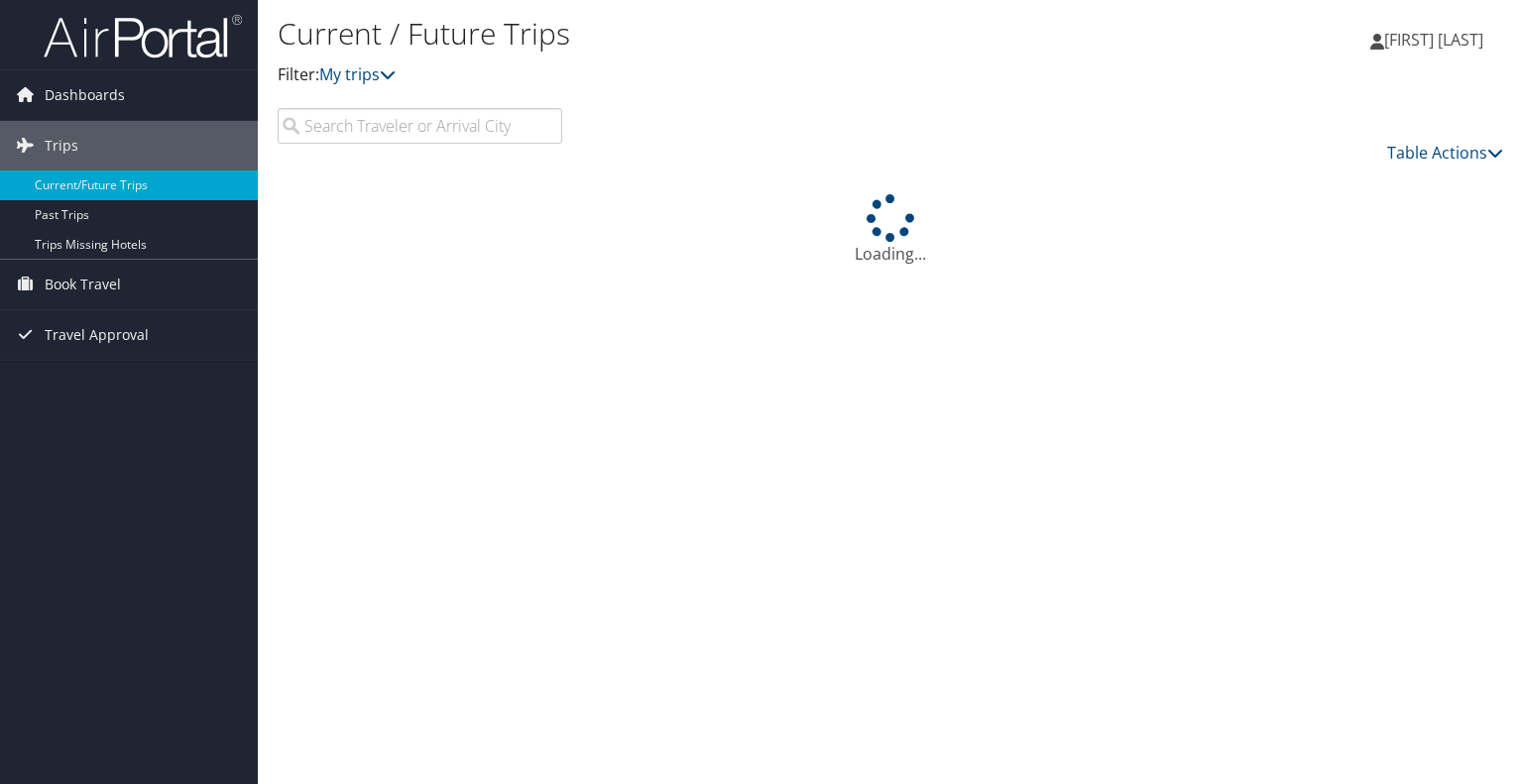 scroll, scrollTop: 0, scrollLeft: 0, axis: both 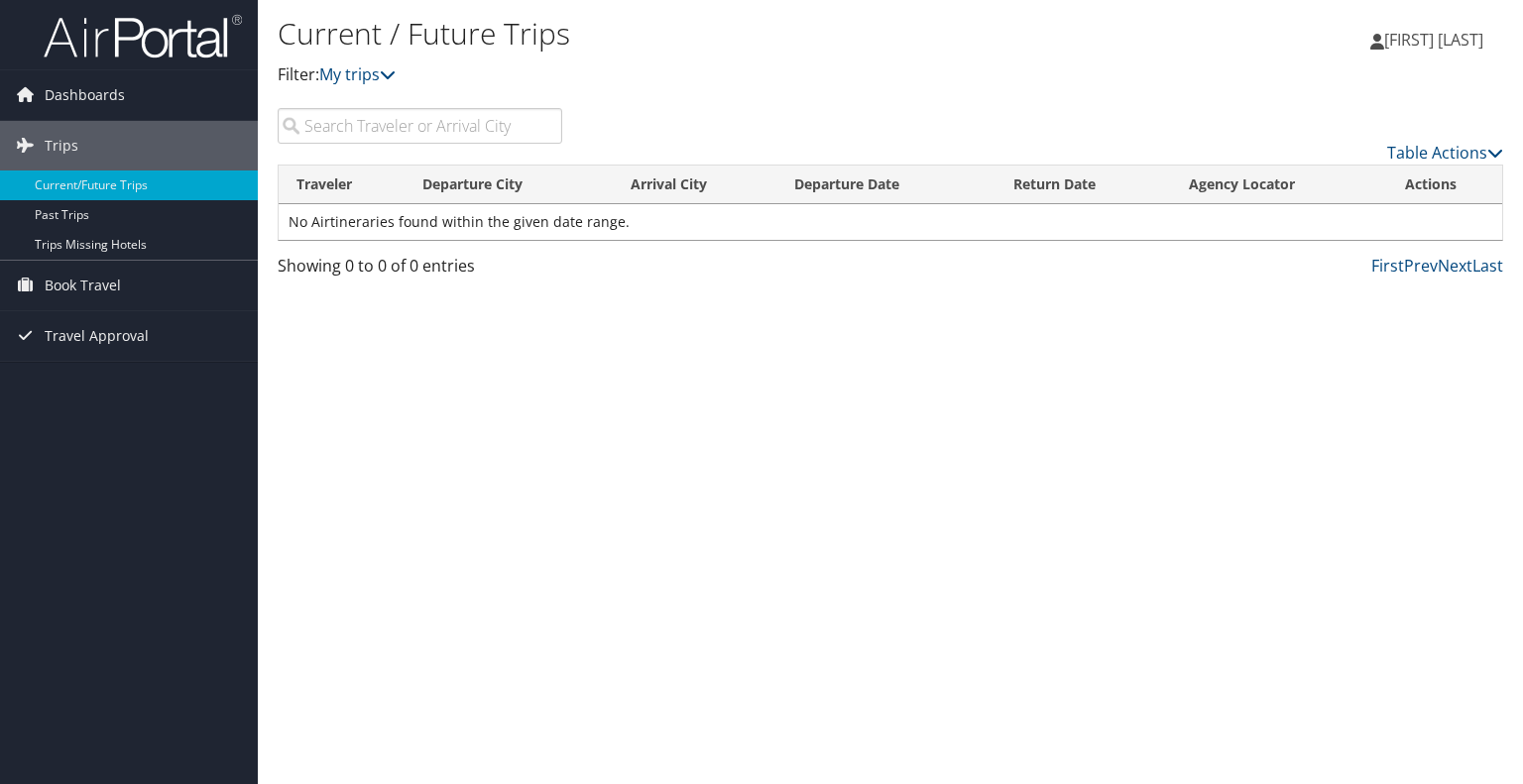 click on "Dashboards" at bounding box center [84, 95] 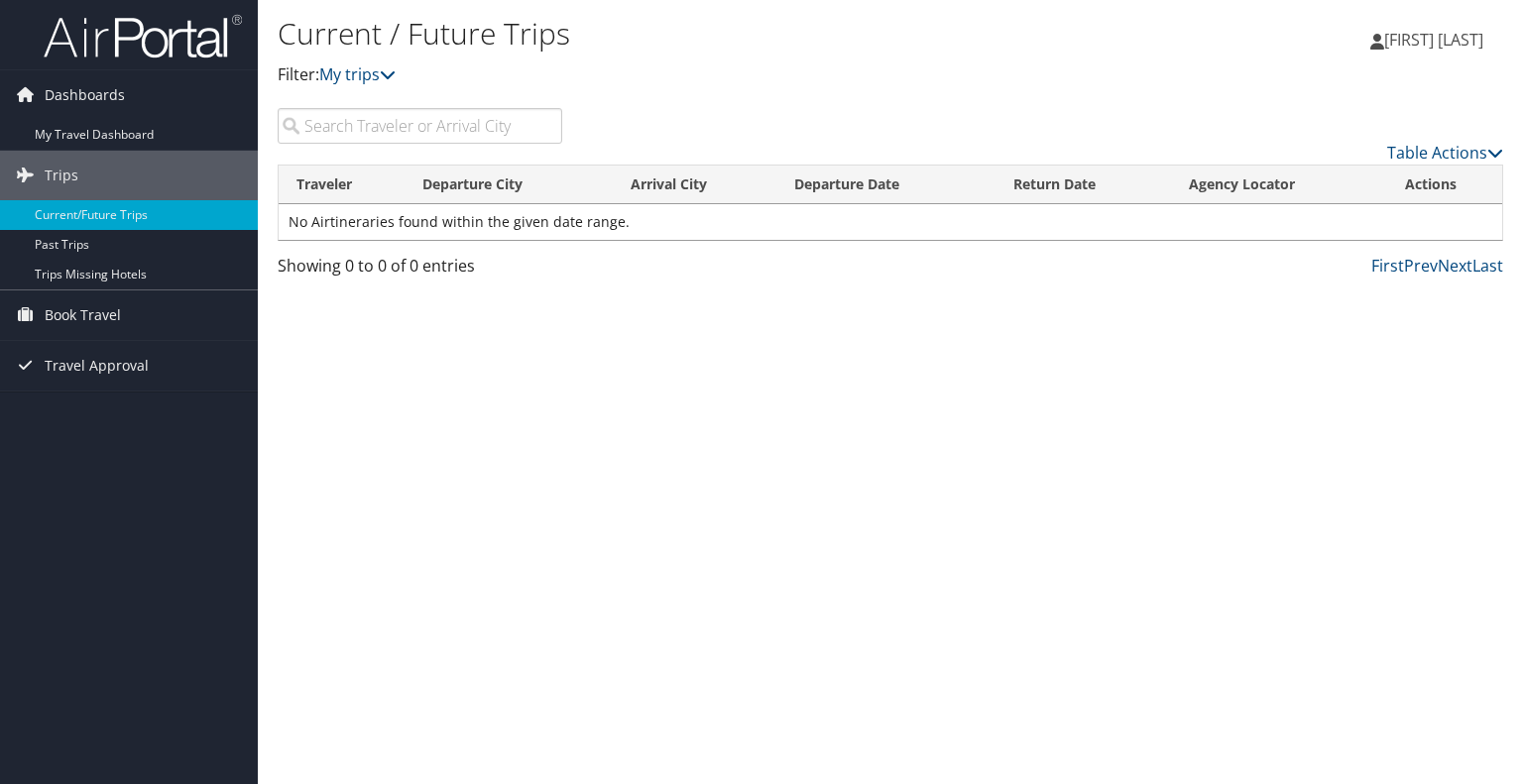 click on "My Travel Dashboard" at bounding box center (129, 135) 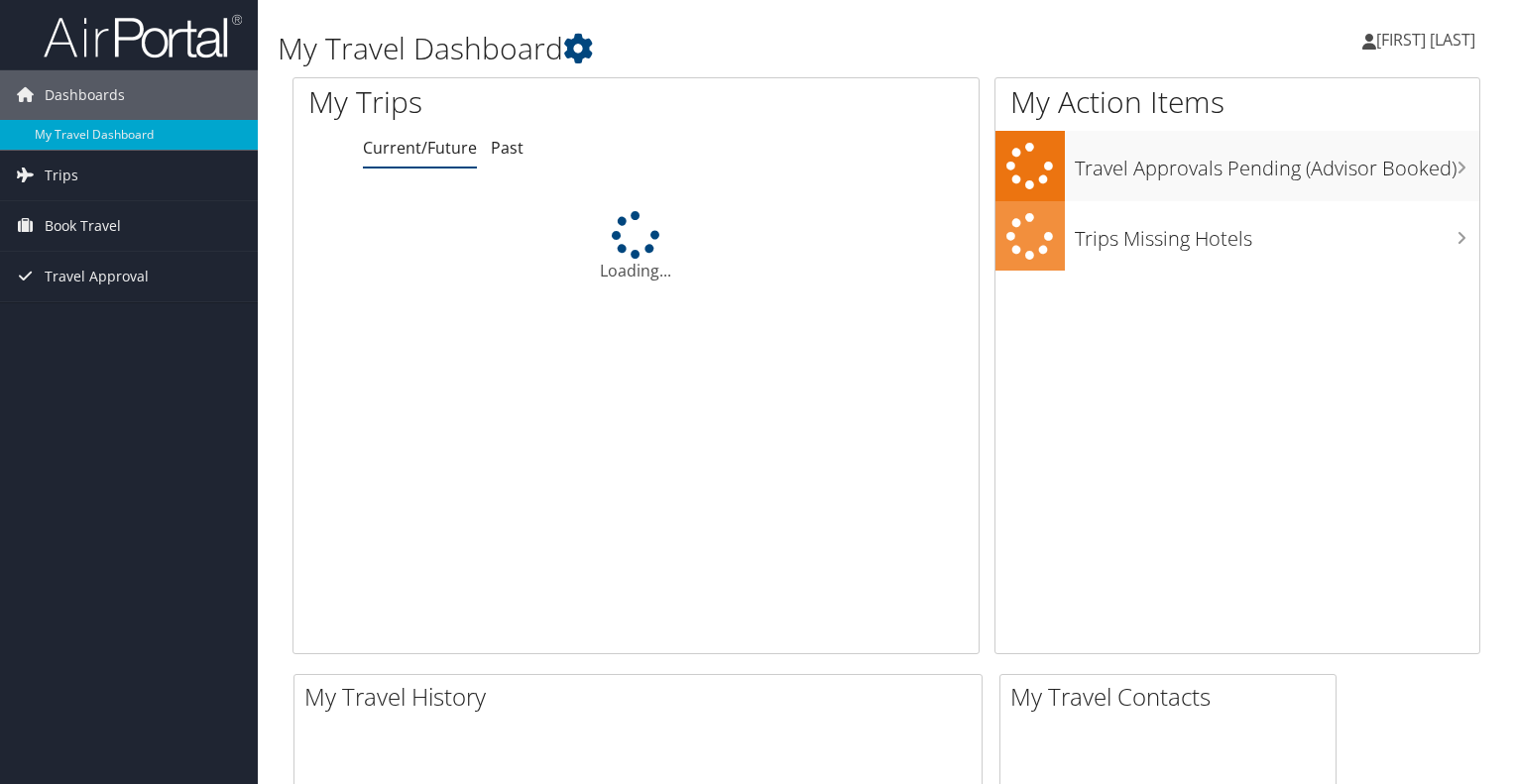 scroll, scrollTop: 0, scrollLeft: 0, axis: both 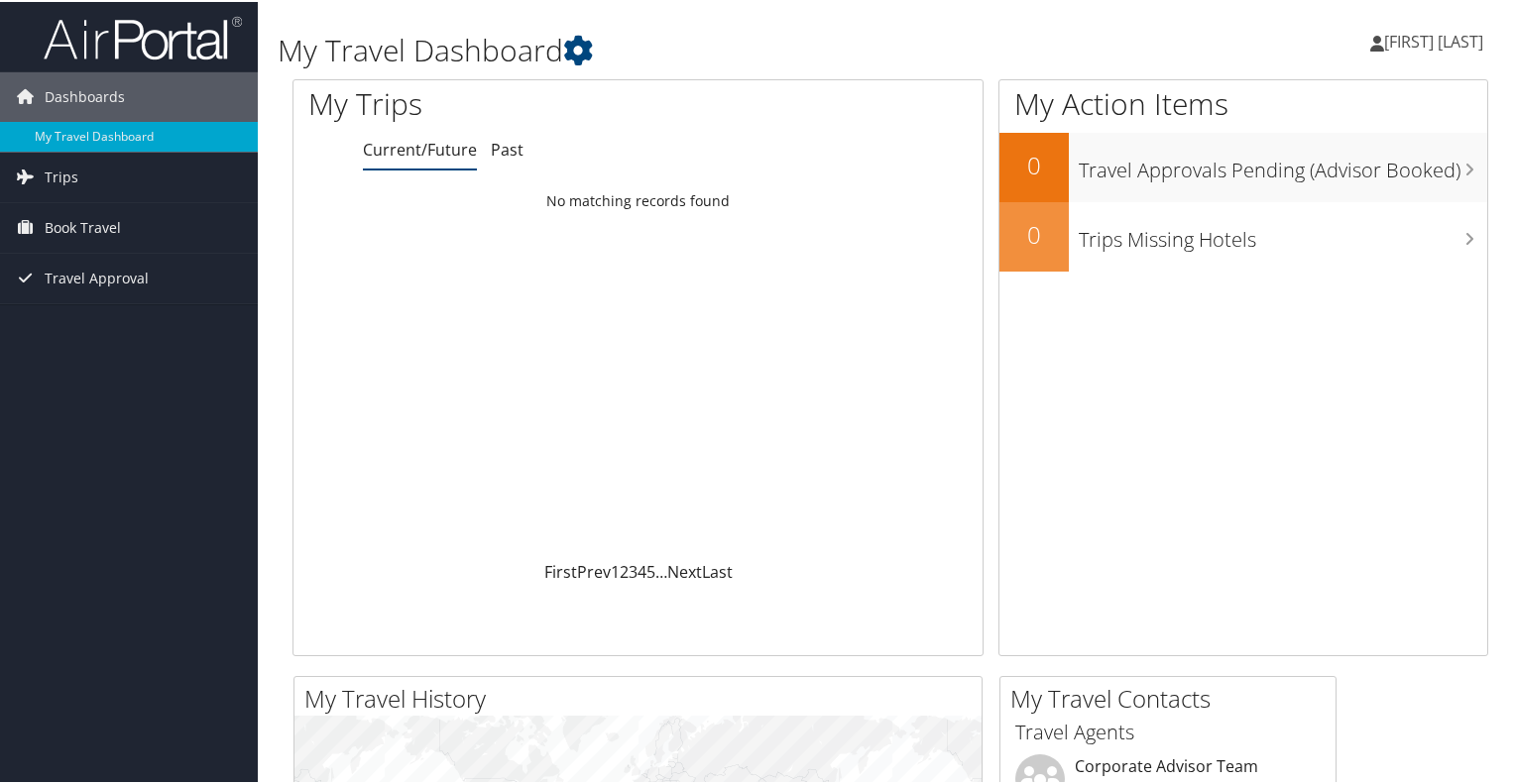 click on "Book Travel" at bounding box center [82, 226] 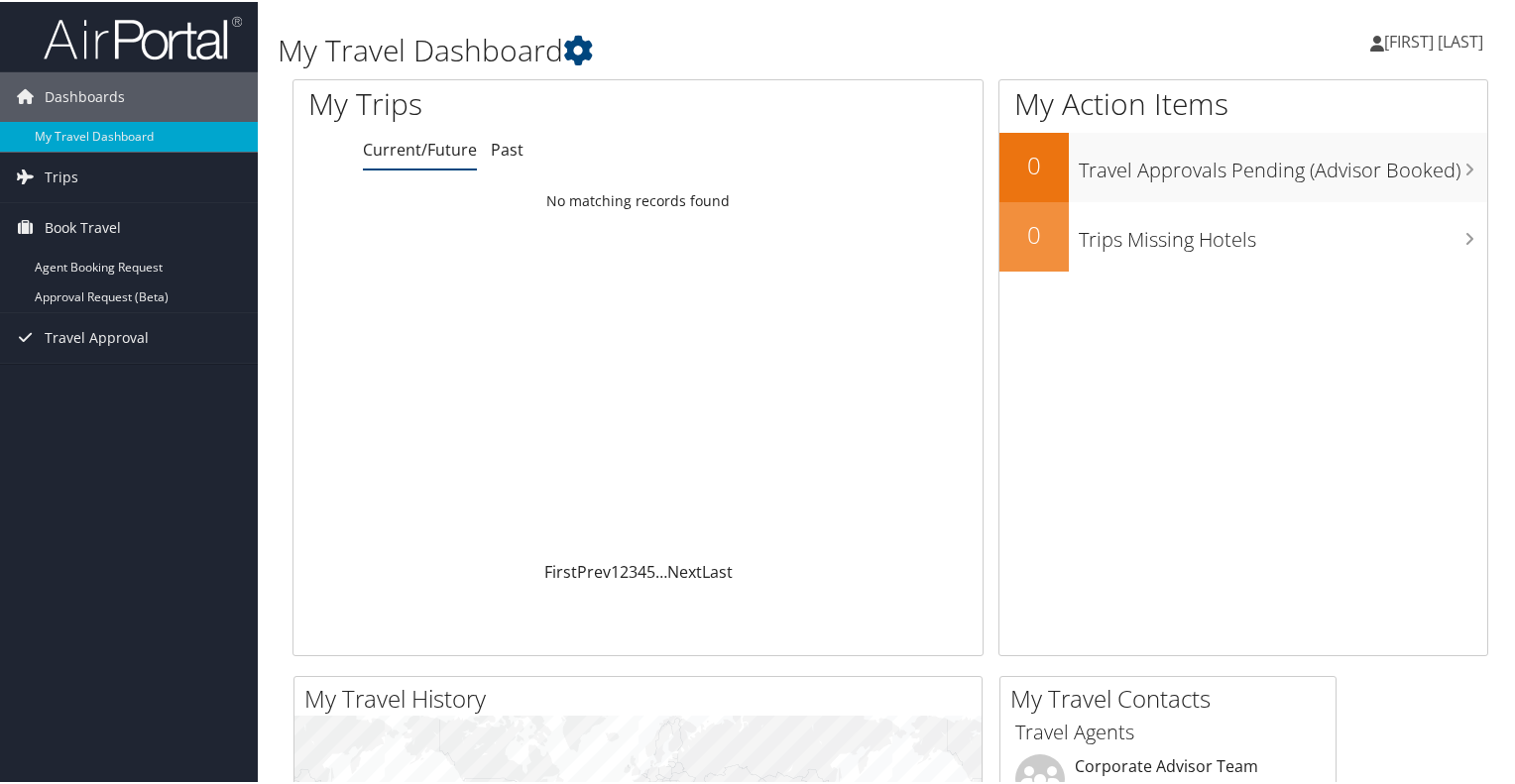 click on "Agent Booking Request" at bounding box center [129, 266] 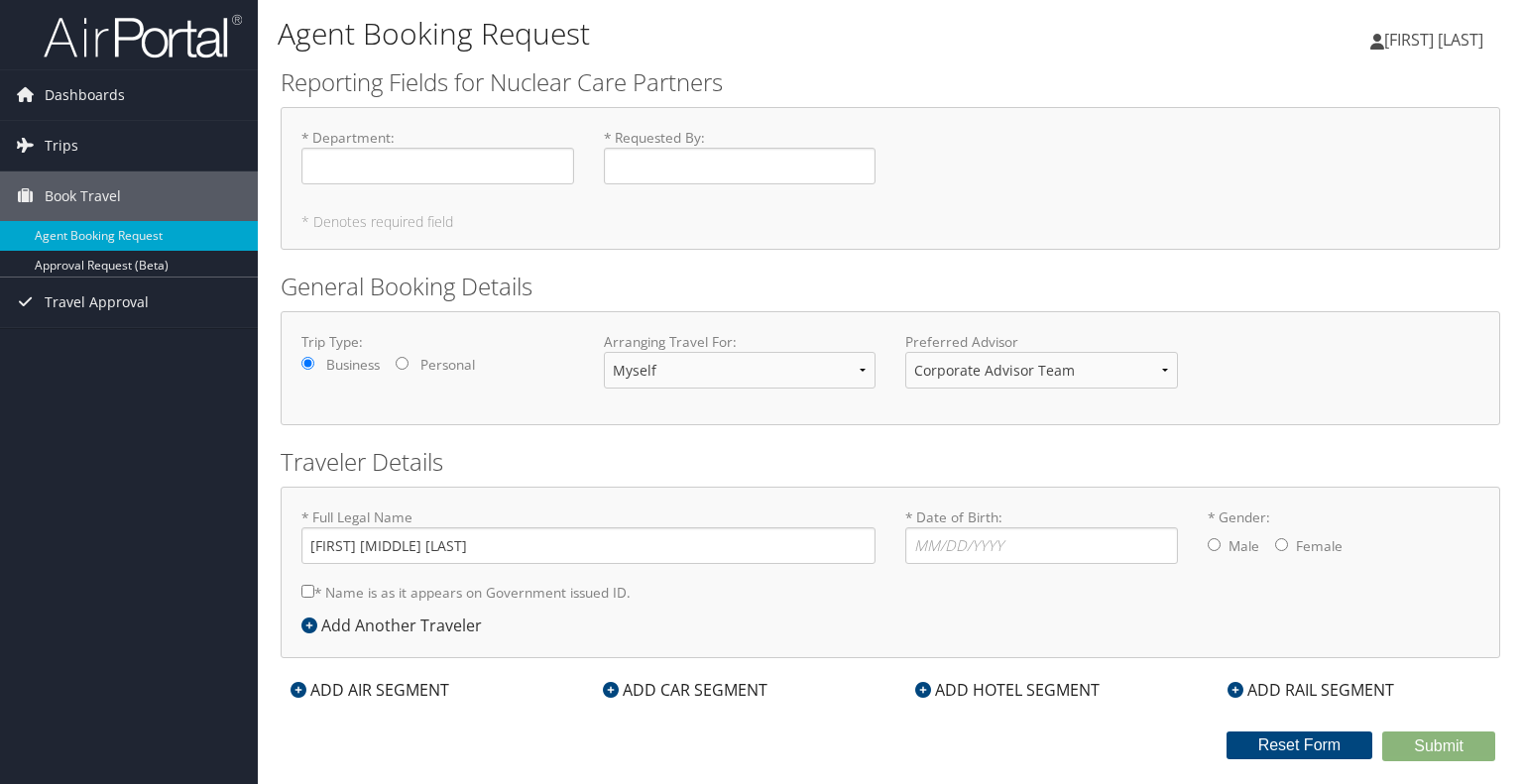scroll, scrollTop: 0, scrollLeft: 0, axis: both 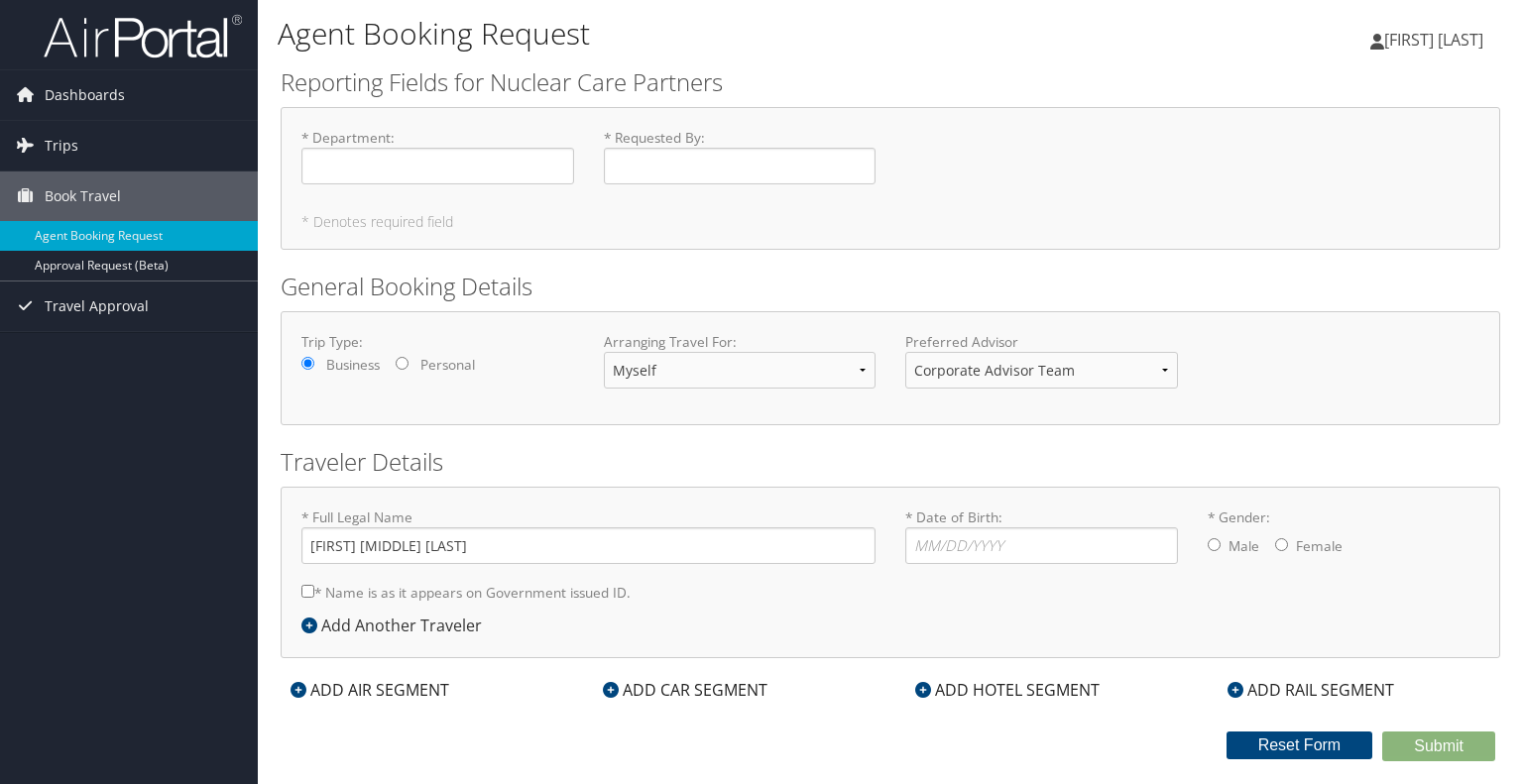 click on "Approval Request (Beta)" at bounding box center [129, 266] 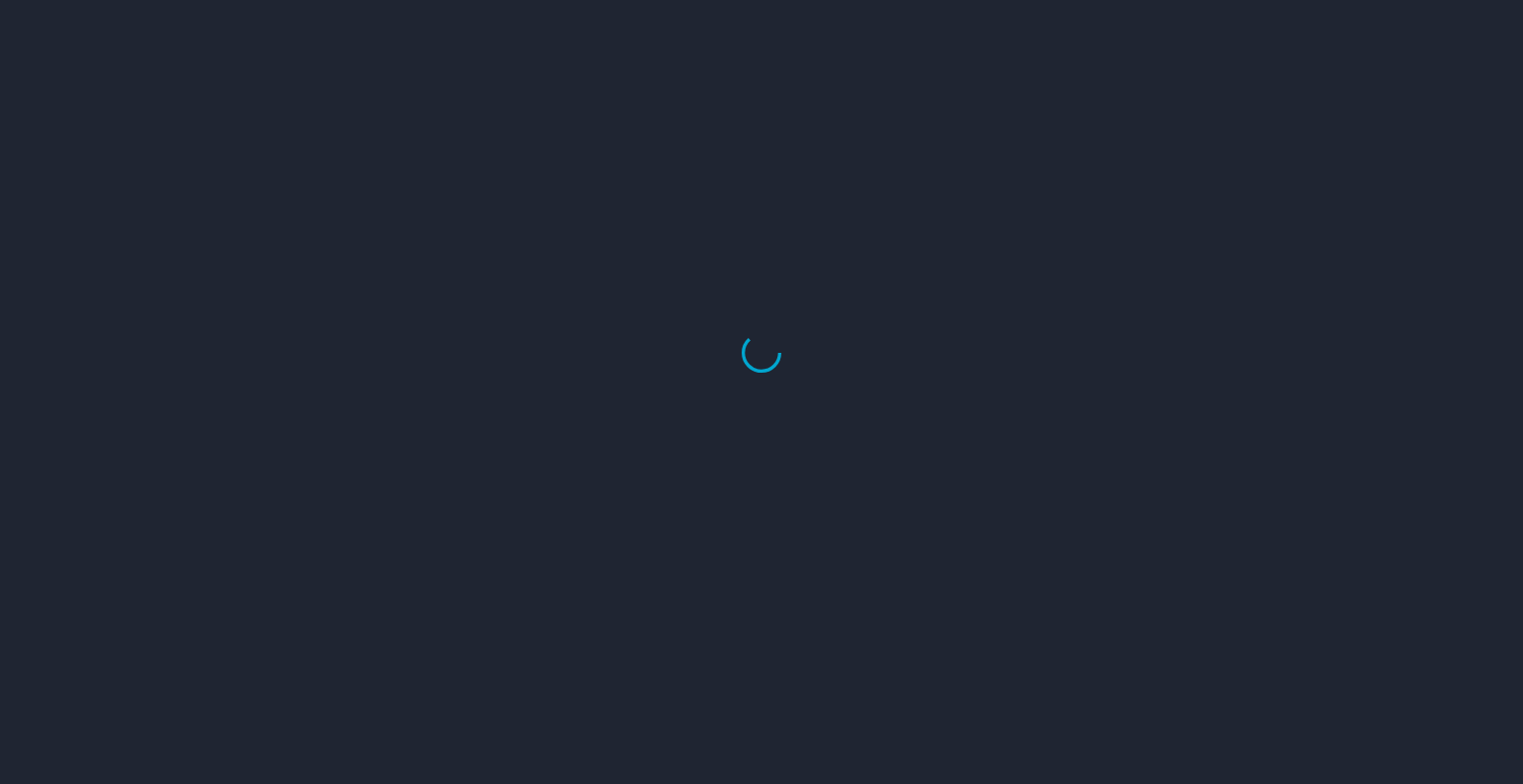 scroll, scrollTop: 0, scrollLeft: 0, axis: both 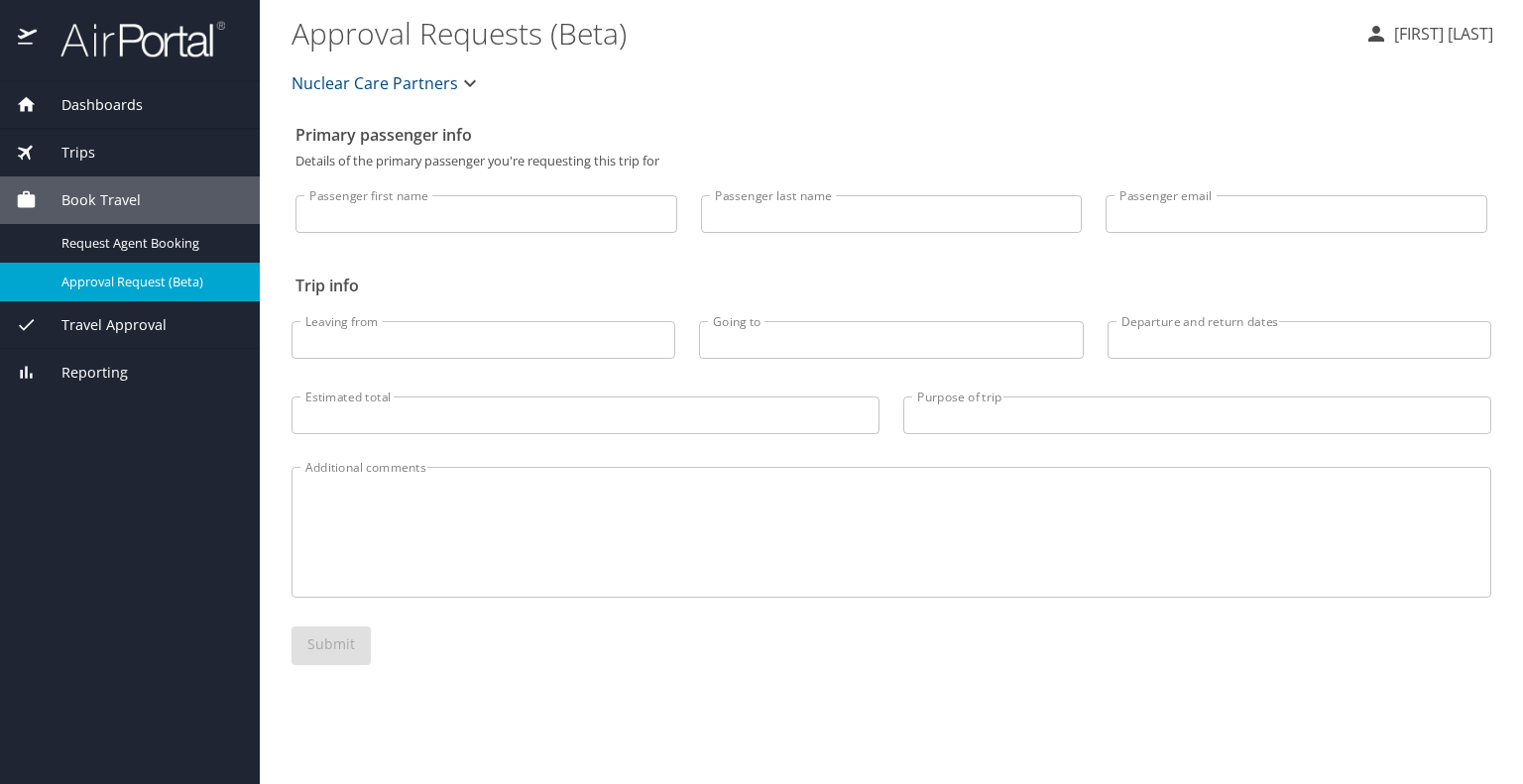 click on "Passenger first name" at bounding box center [486, 214] 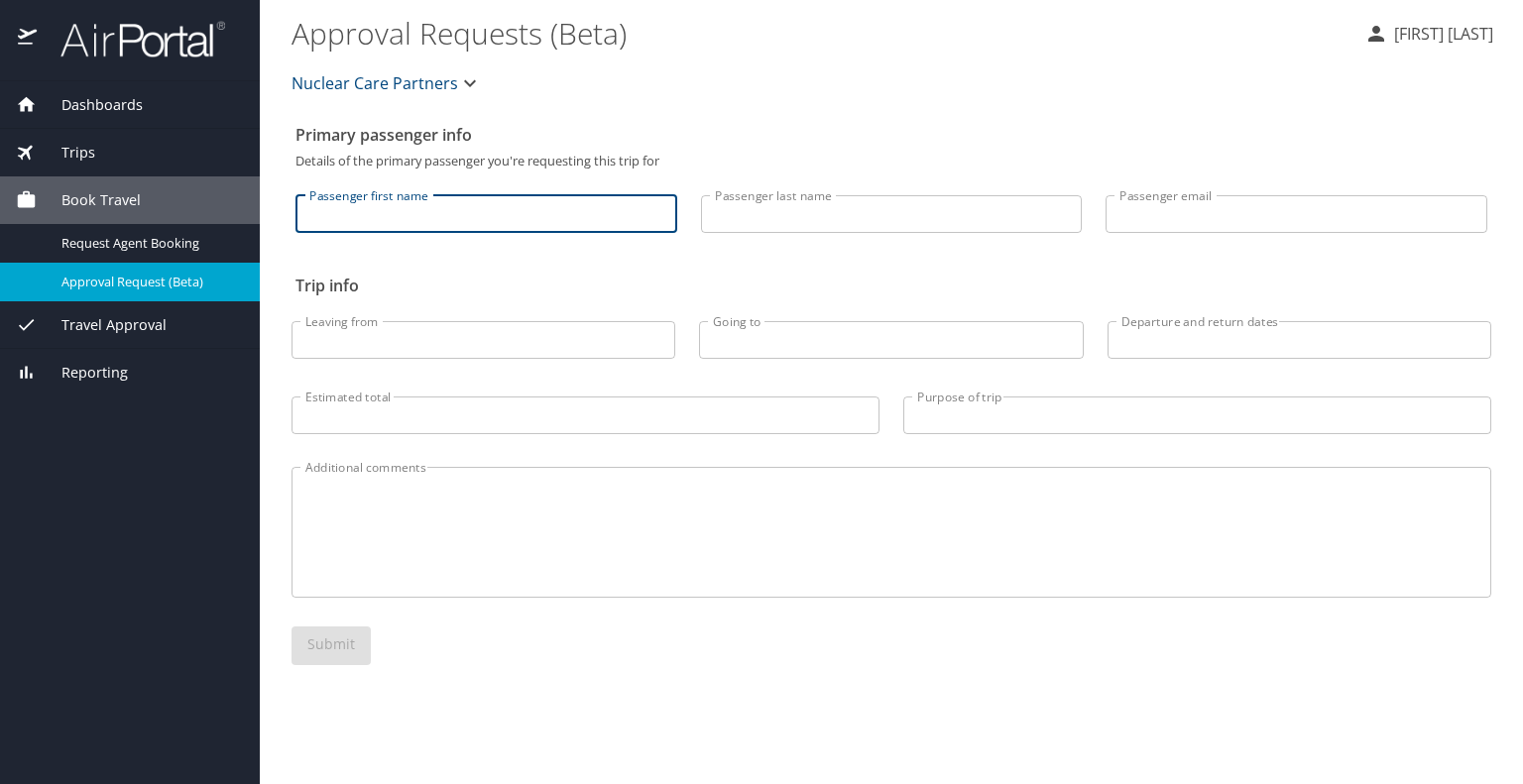 click on "Passenger first name" at bounding box center (486, 214) 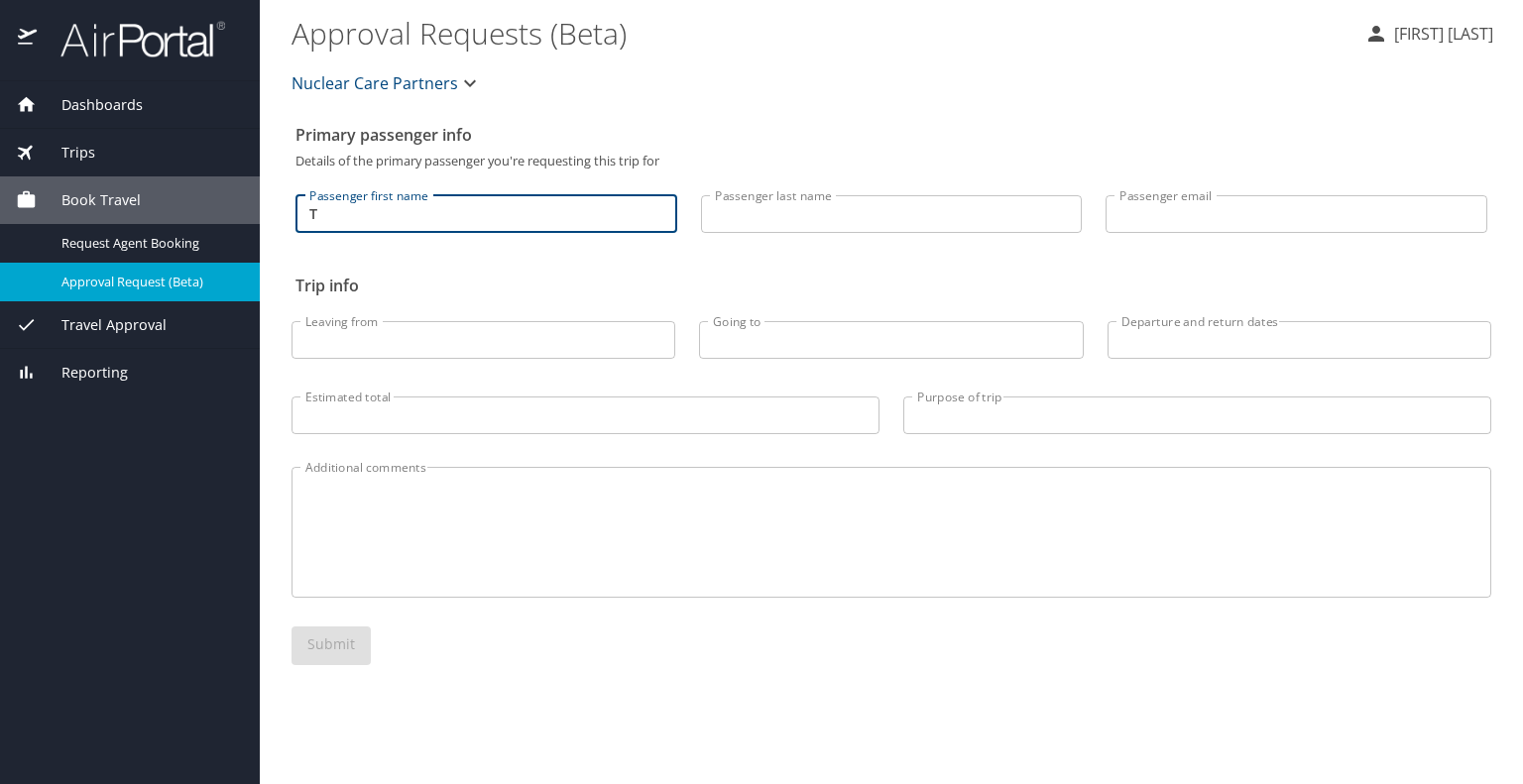 click on "T" at bounding box center (486, 214) 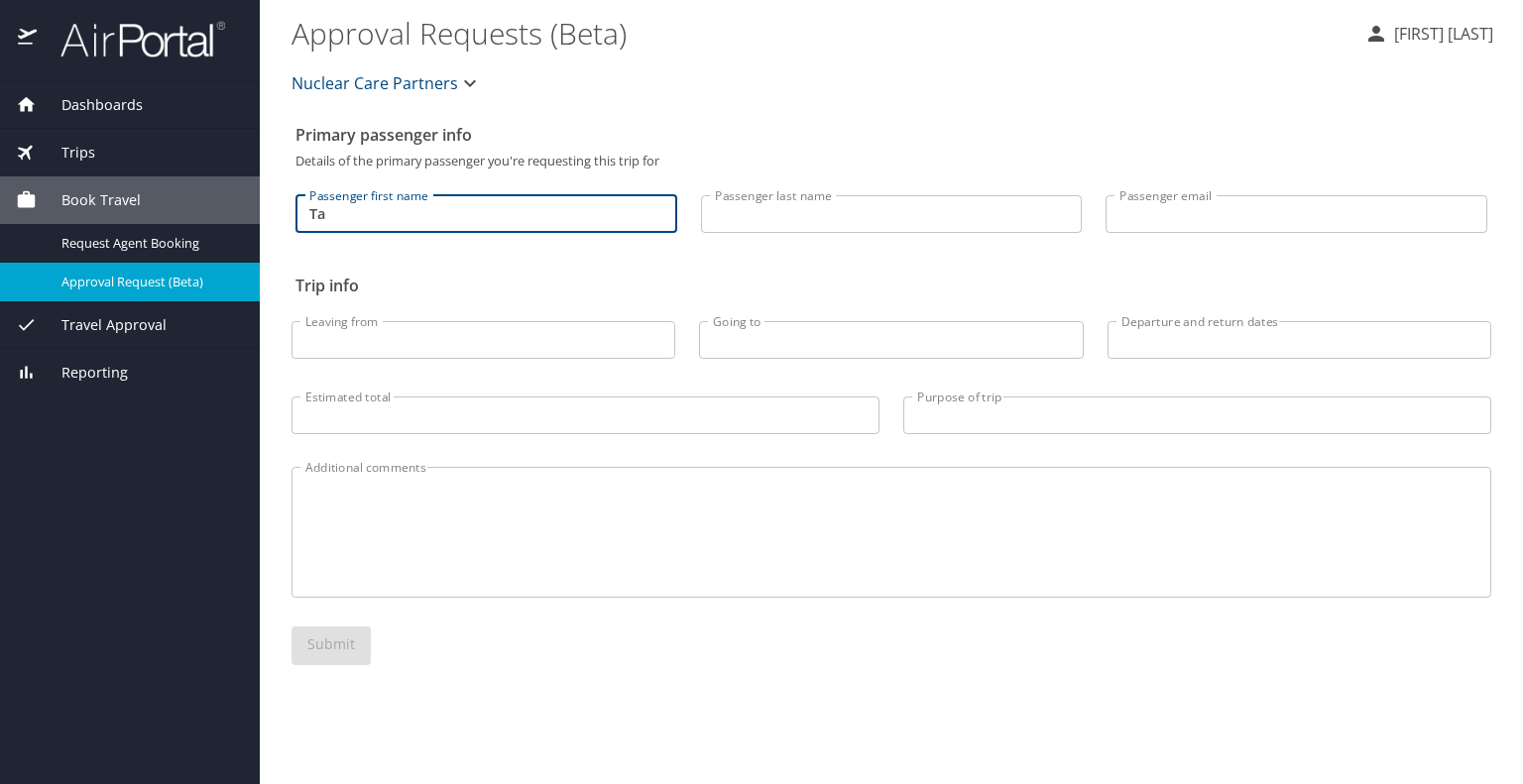 type on "T" 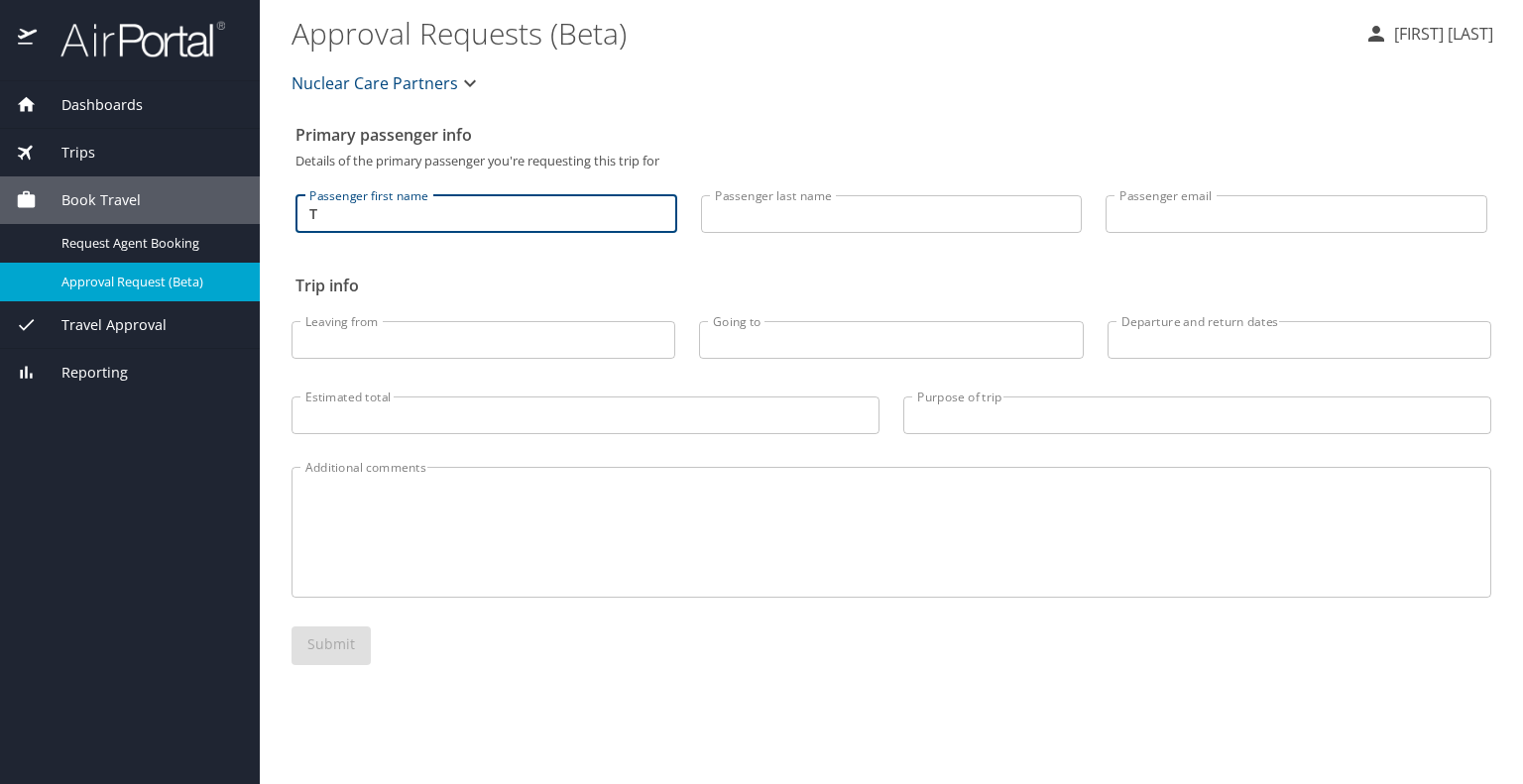 type 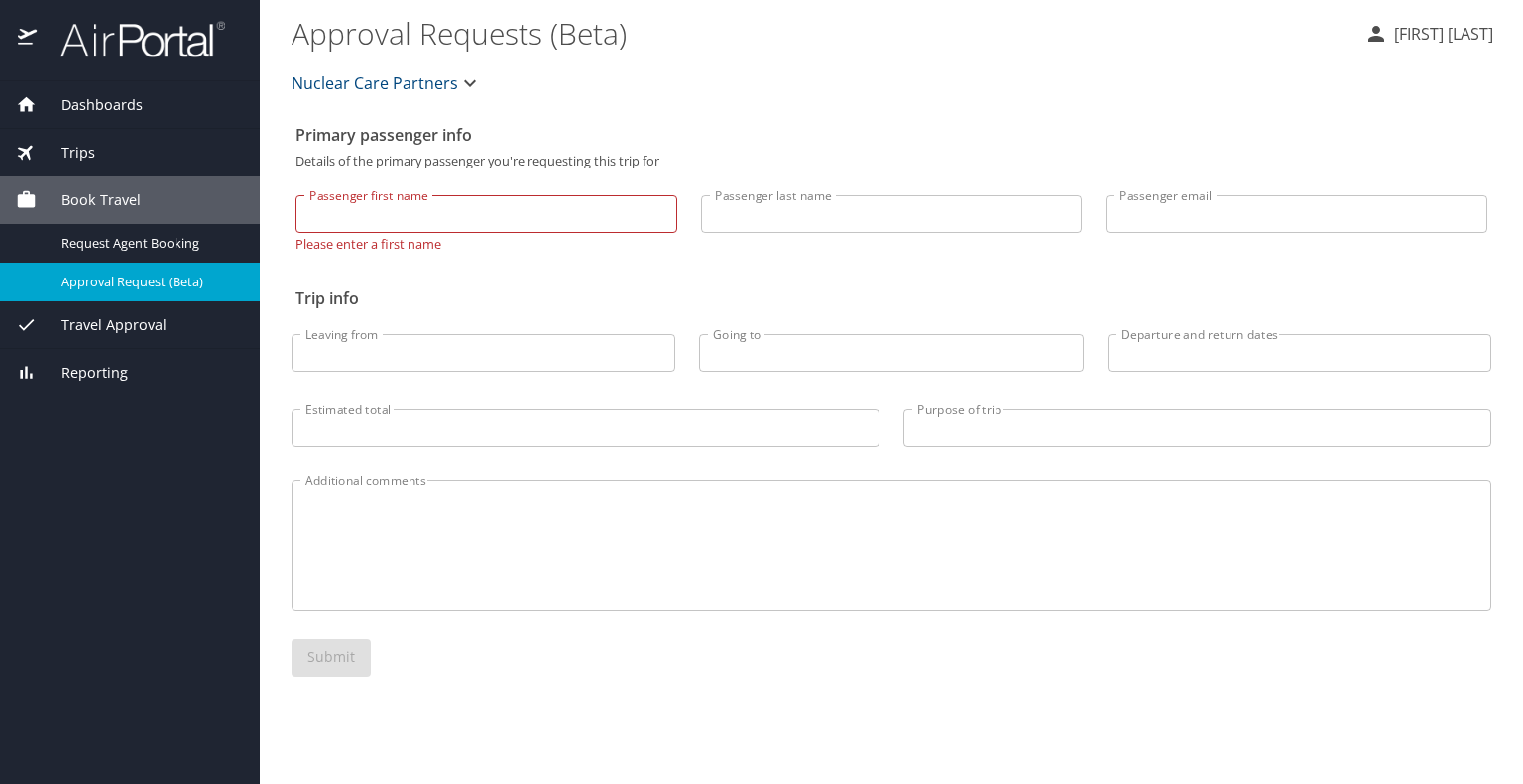 click at bounding box center (28, 39) 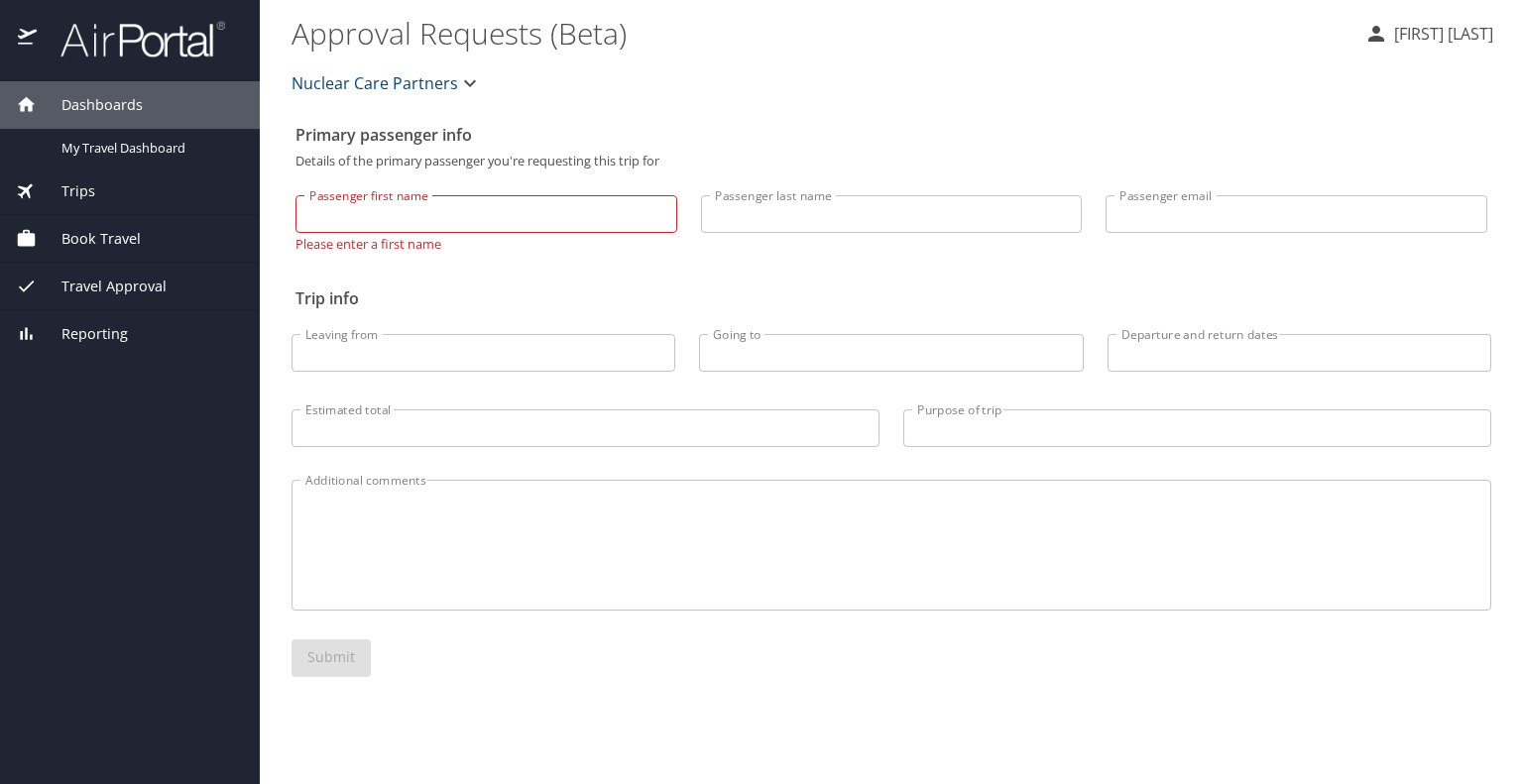 click on "My Travel Dashboard" at bounding box center (149, 148) 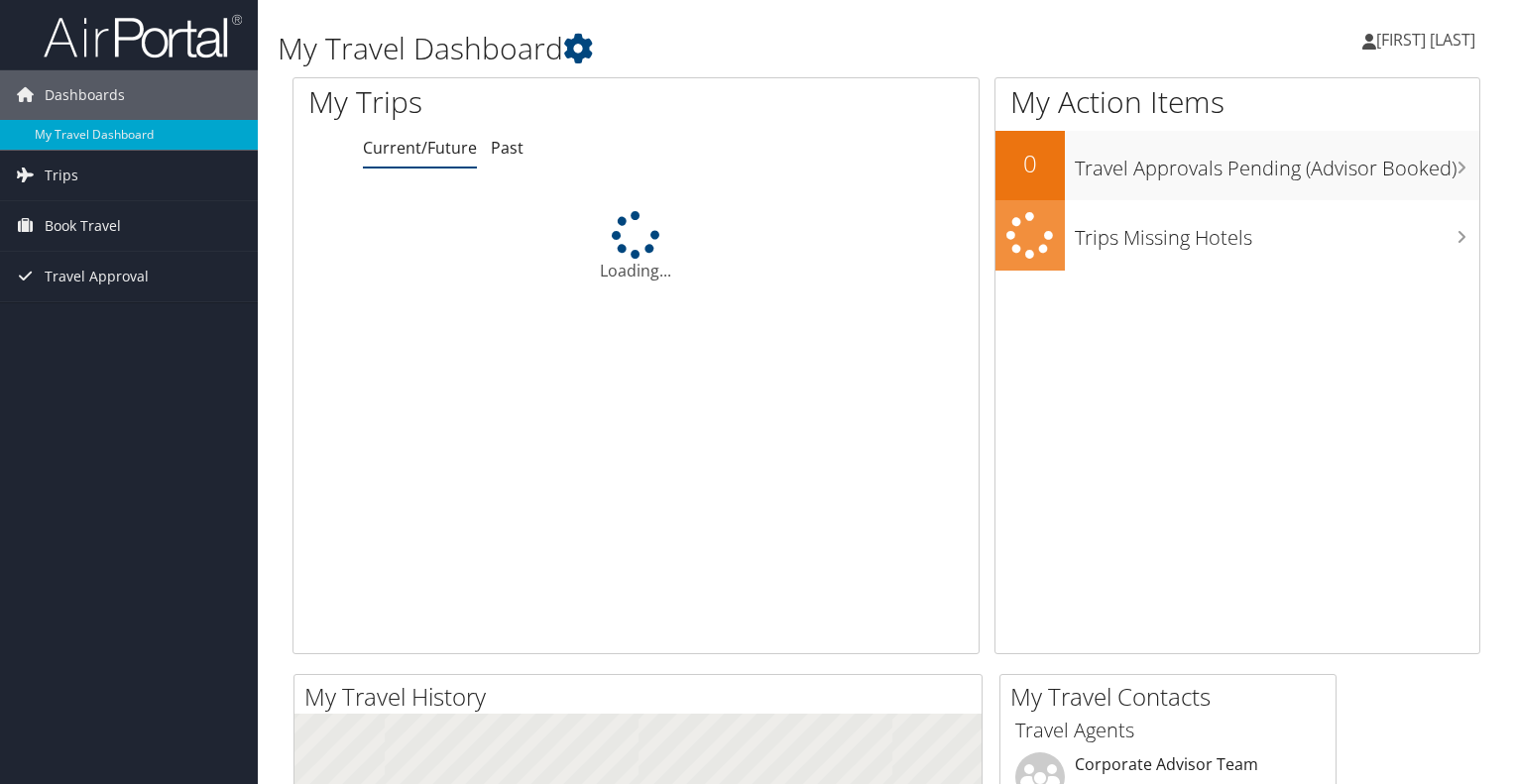 scroll, scrollTop: 0, scrollLeft: 0, axis: both 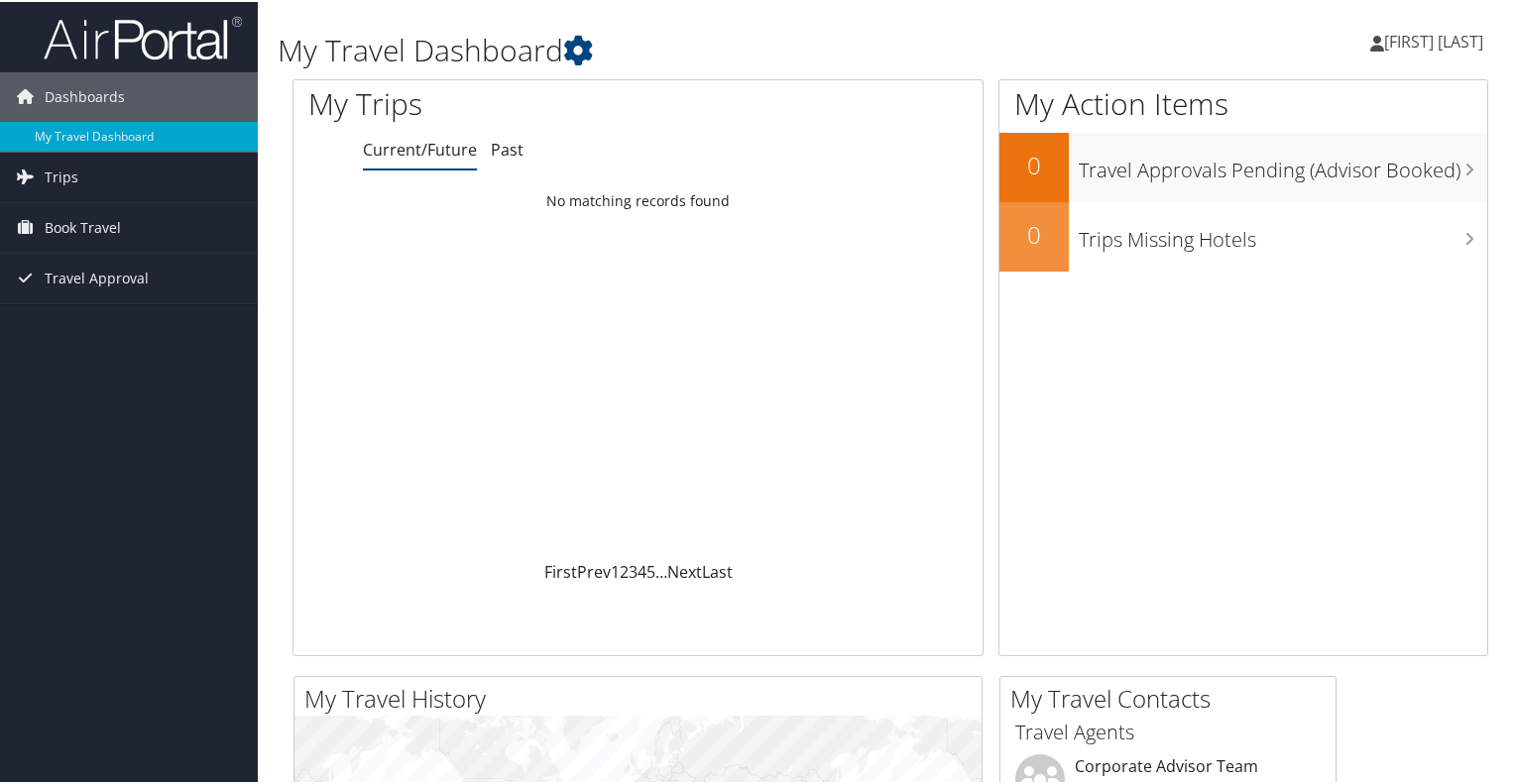 click on "[FIRST] [LAST]" at bounding box center (1434, 40) 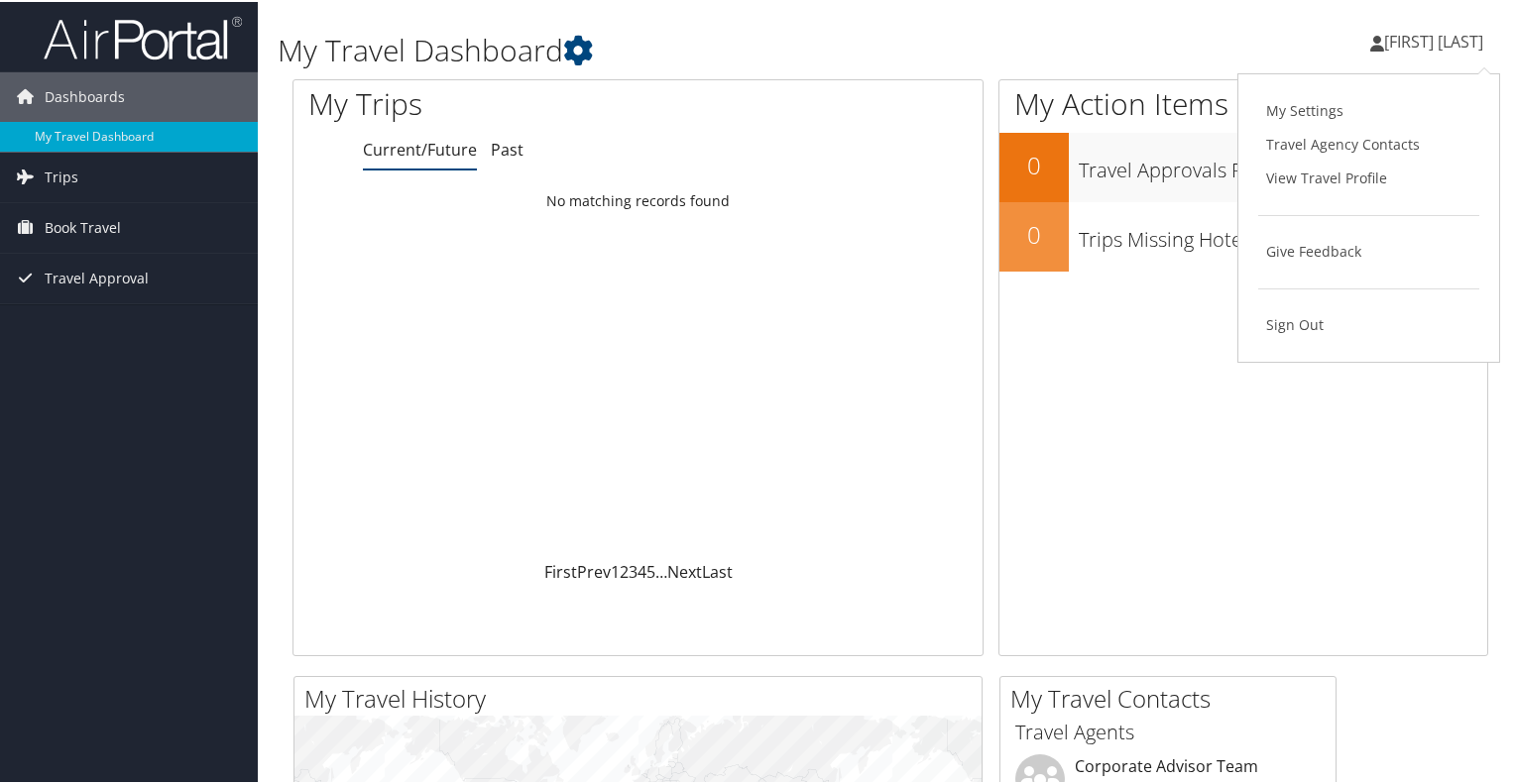 click on "Travel Agency Contacts" at bounding box center [1368, 143] 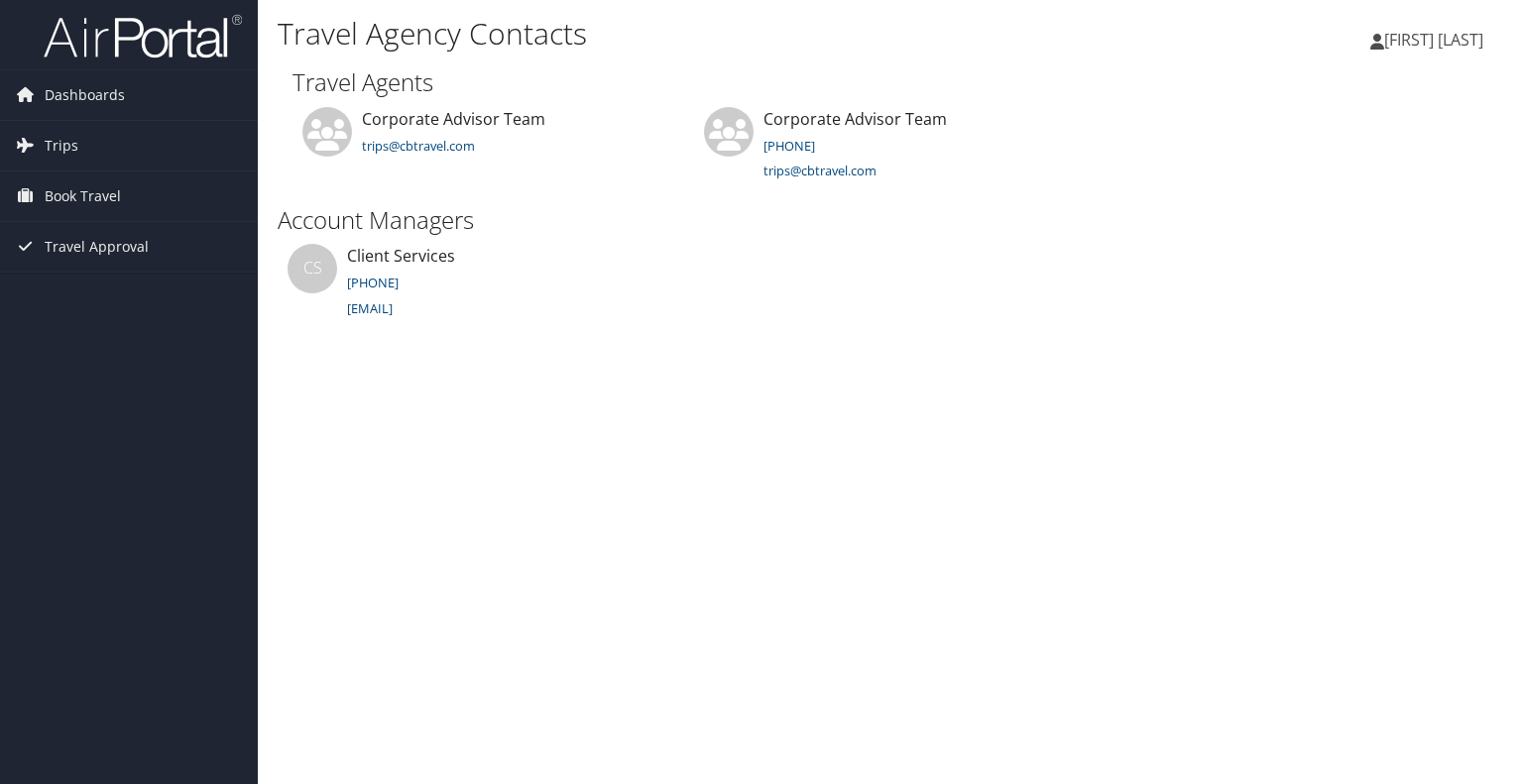 scroll, scrollTop: 0, scrollLeft: 0, axis: both 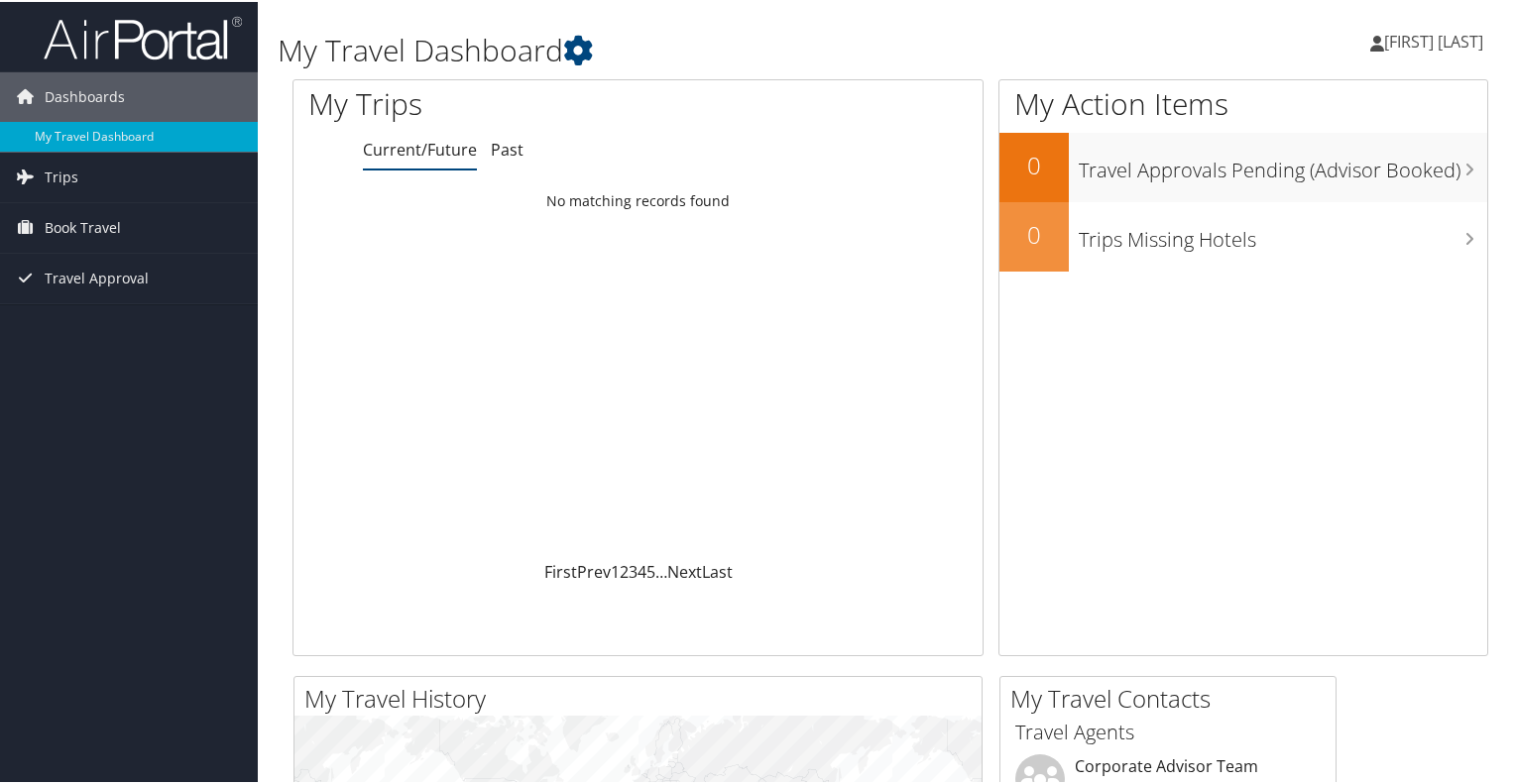 click on "Book Travel" at bounding box center (82, 226) 